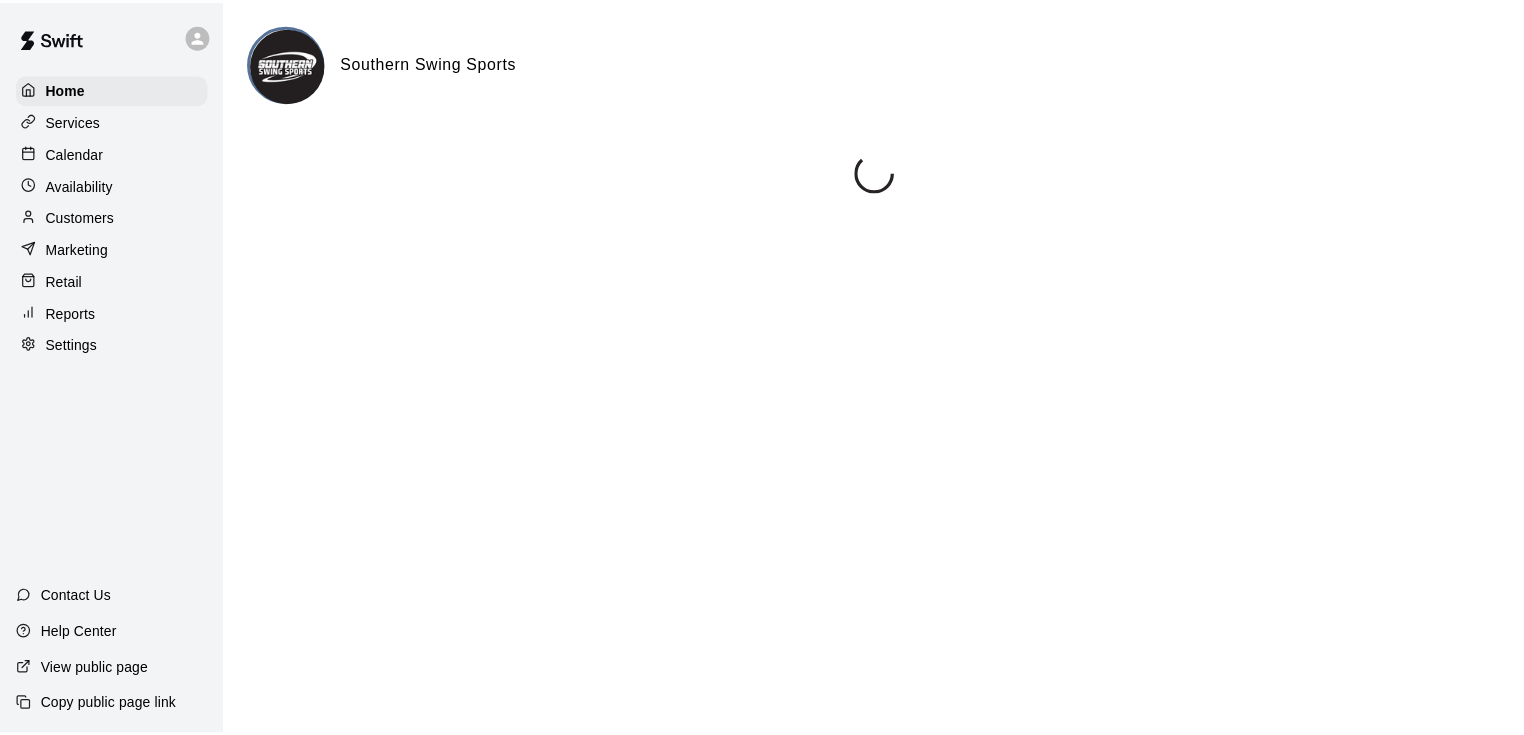 scroll, scrollTop: 0, scrollLeft: 0, axis: both 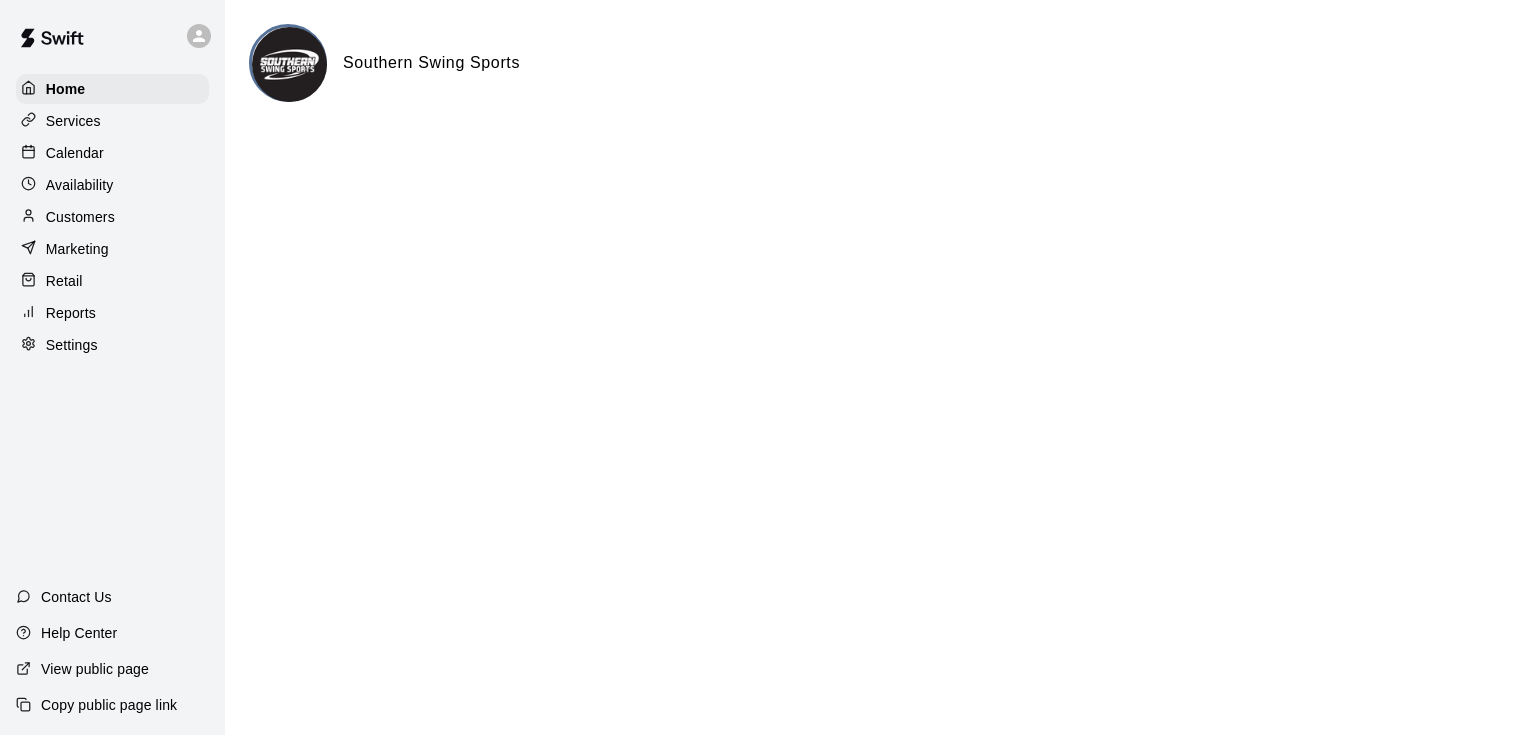click on "Reports" at bounding box center (71, 313) 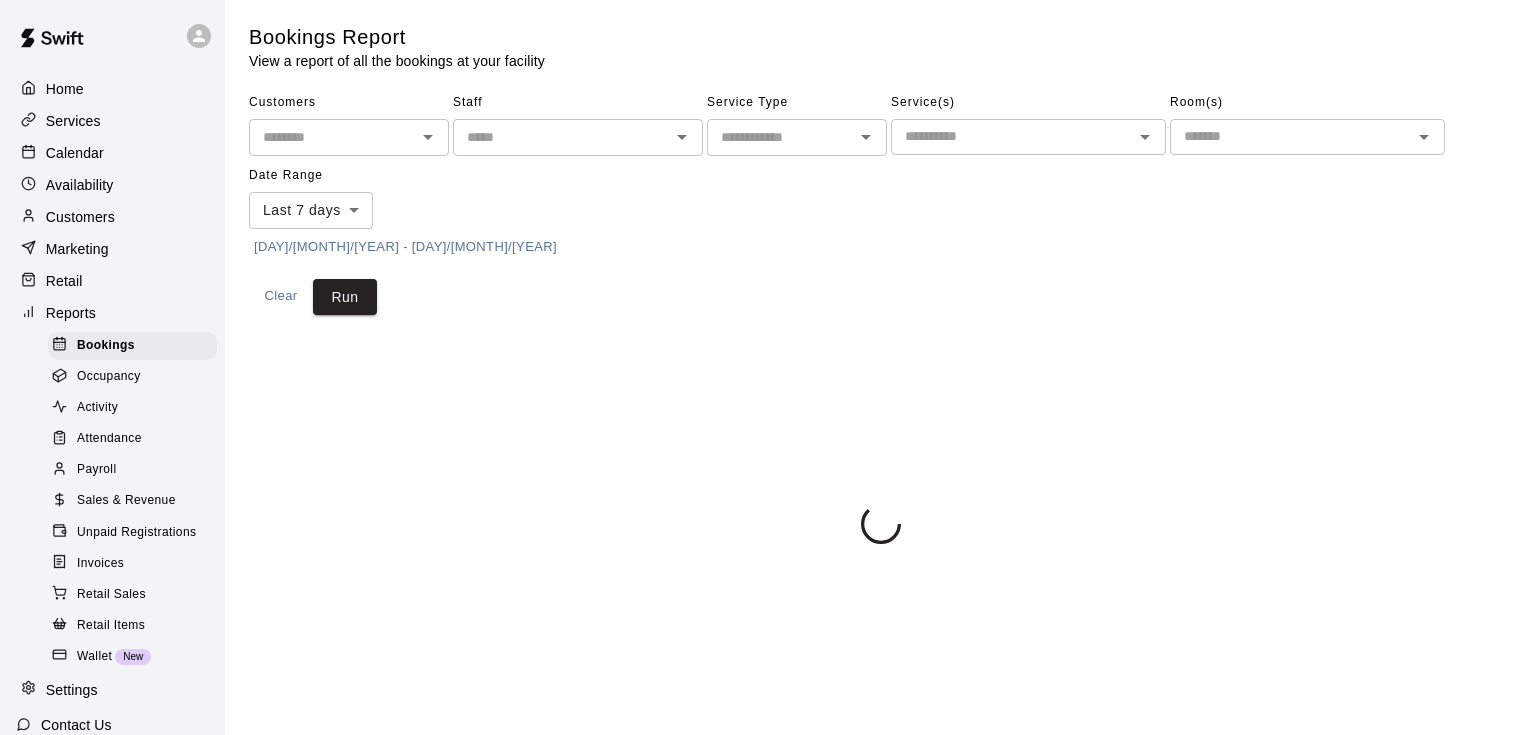 click on "Sales & Revenue" at bounding box center [126, 501] 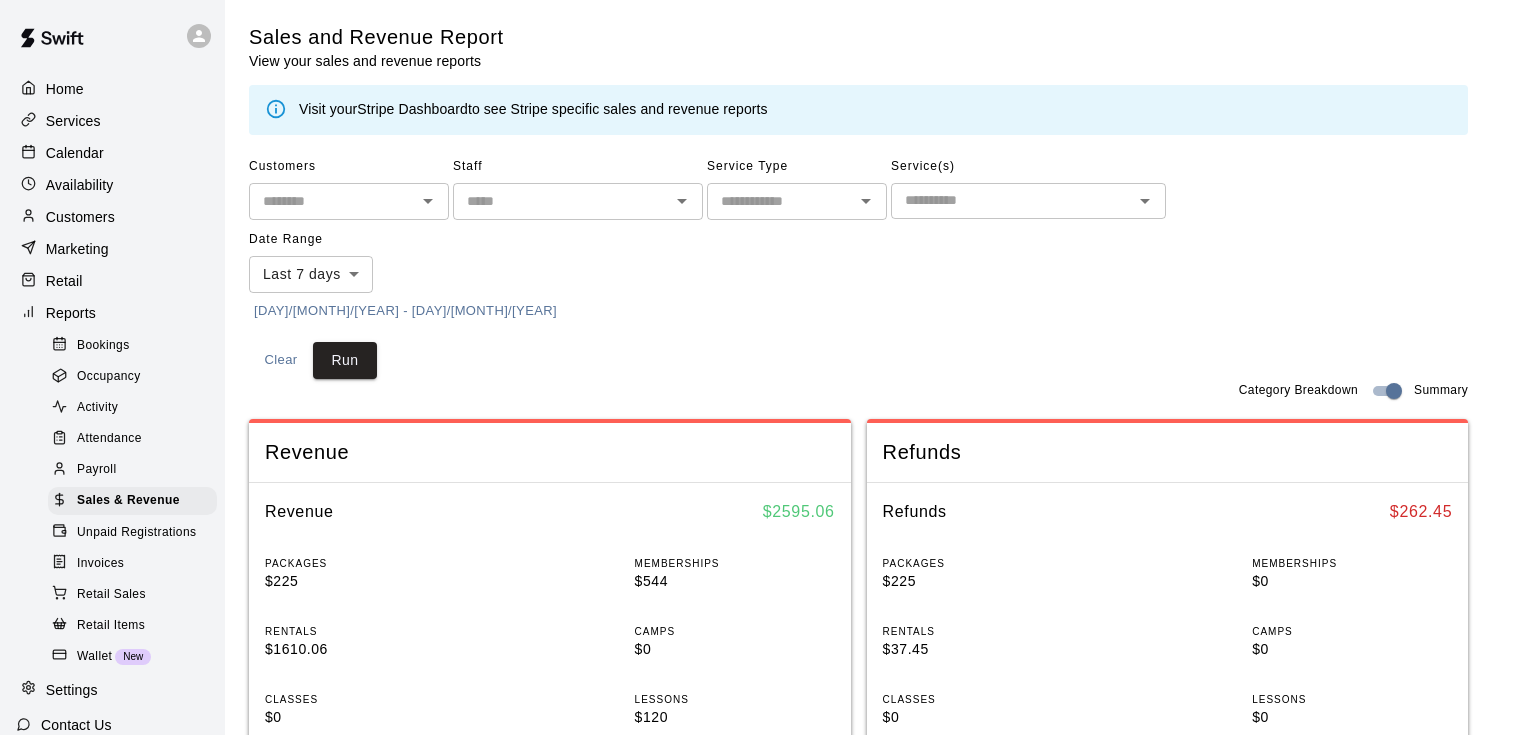 click on "[DAY]/[MONTH]/[YEAR] - [DAY]/[MONTH]/[YEAR]" at bounding box center (405, 311) 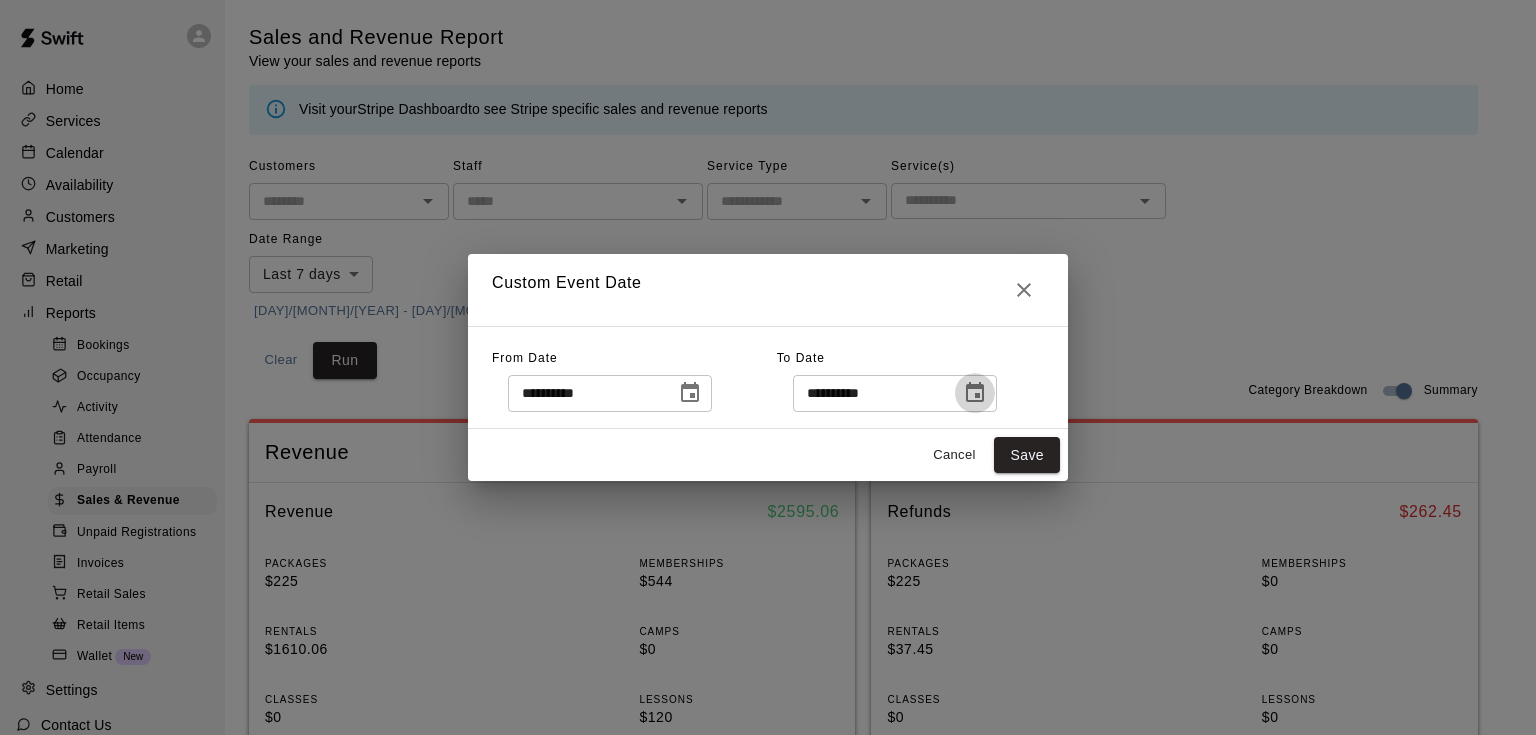 click 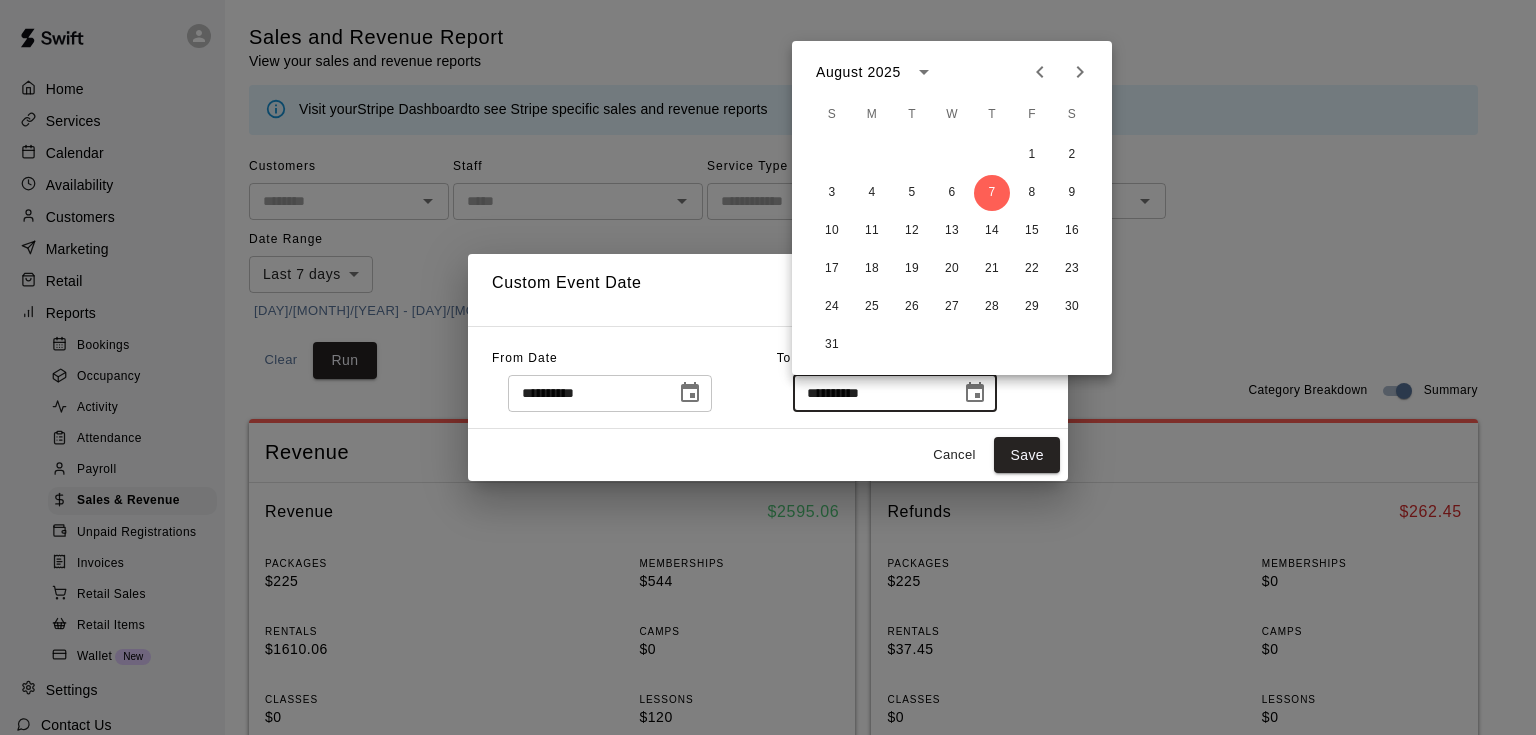click 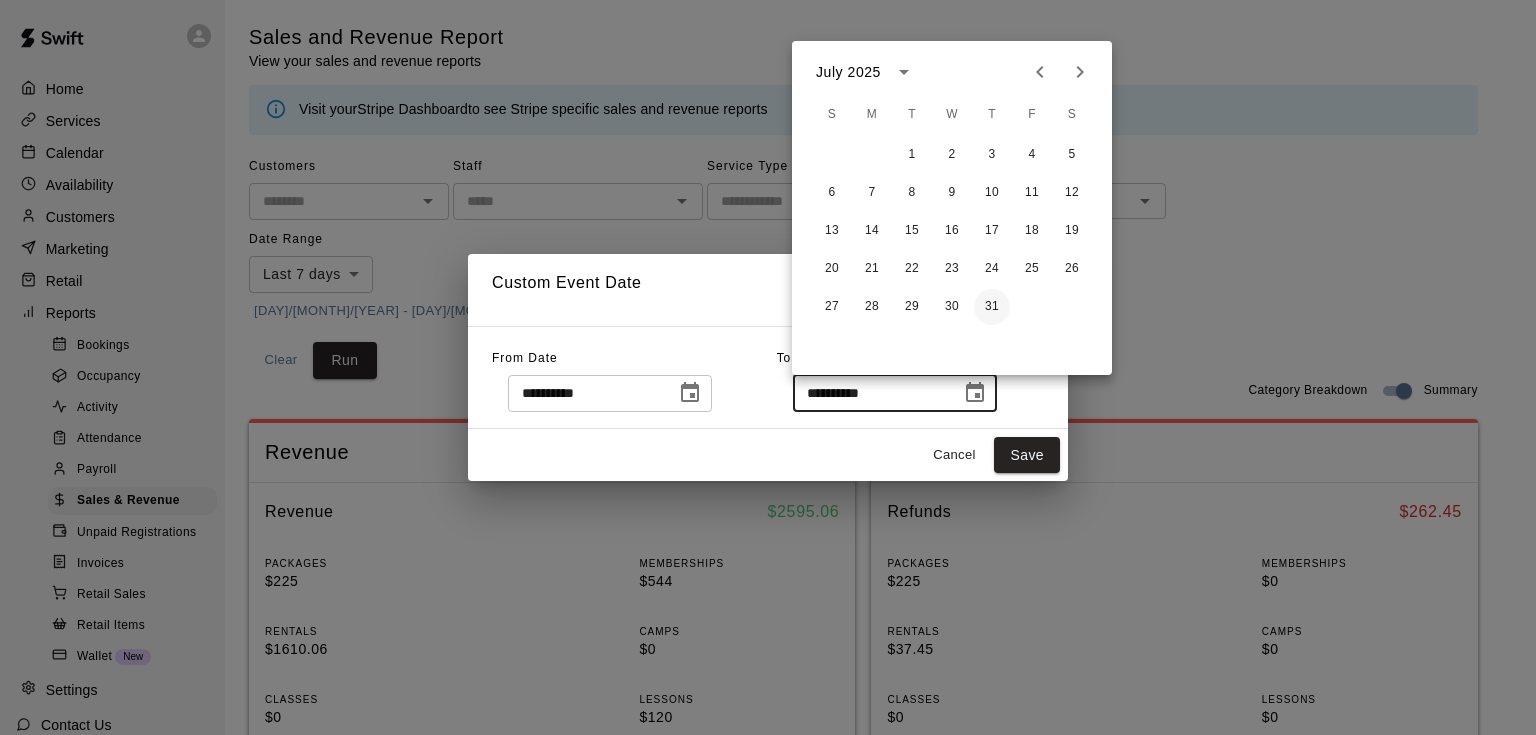 click on "31" at bounding box center [992, 307] 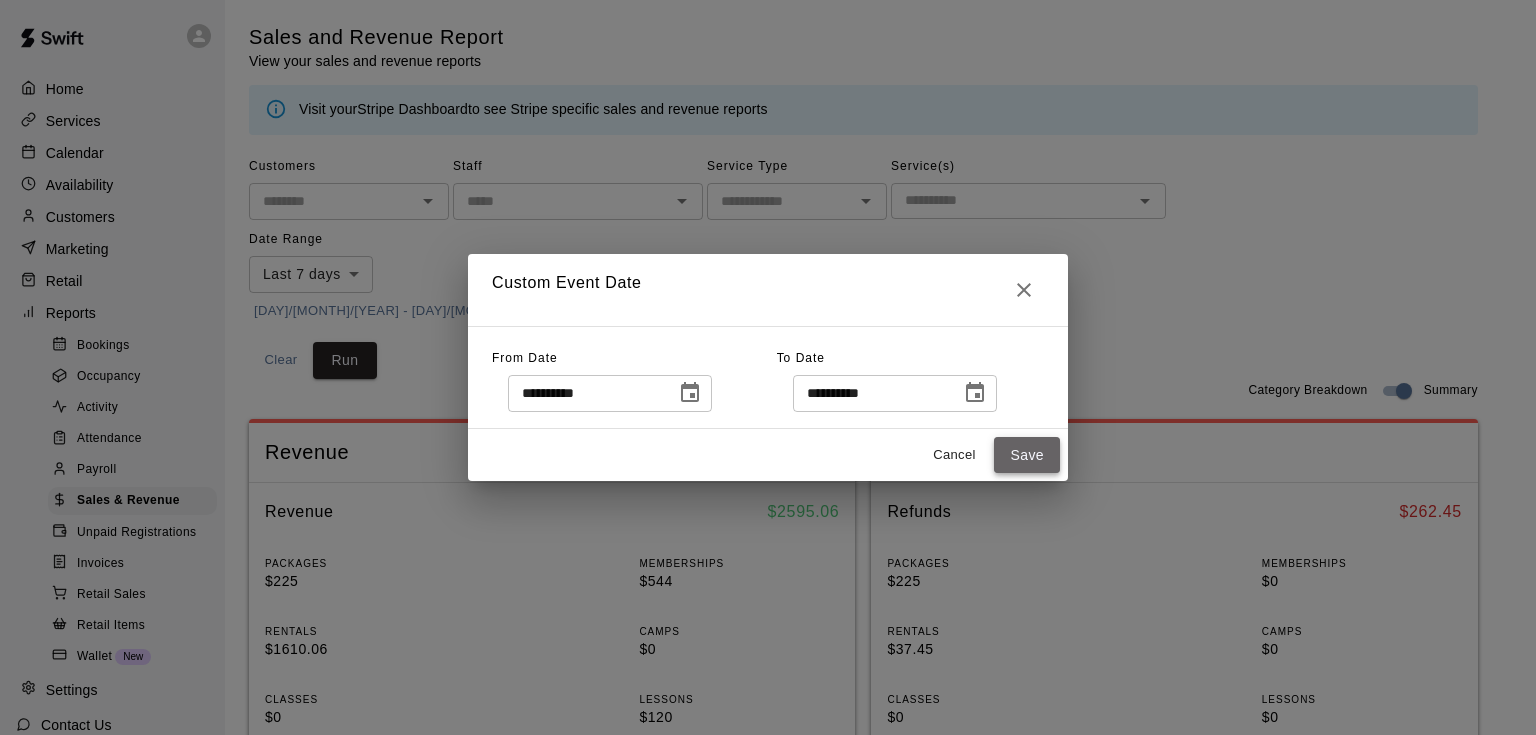 click on "Save" at bounding box center [1027, 455] 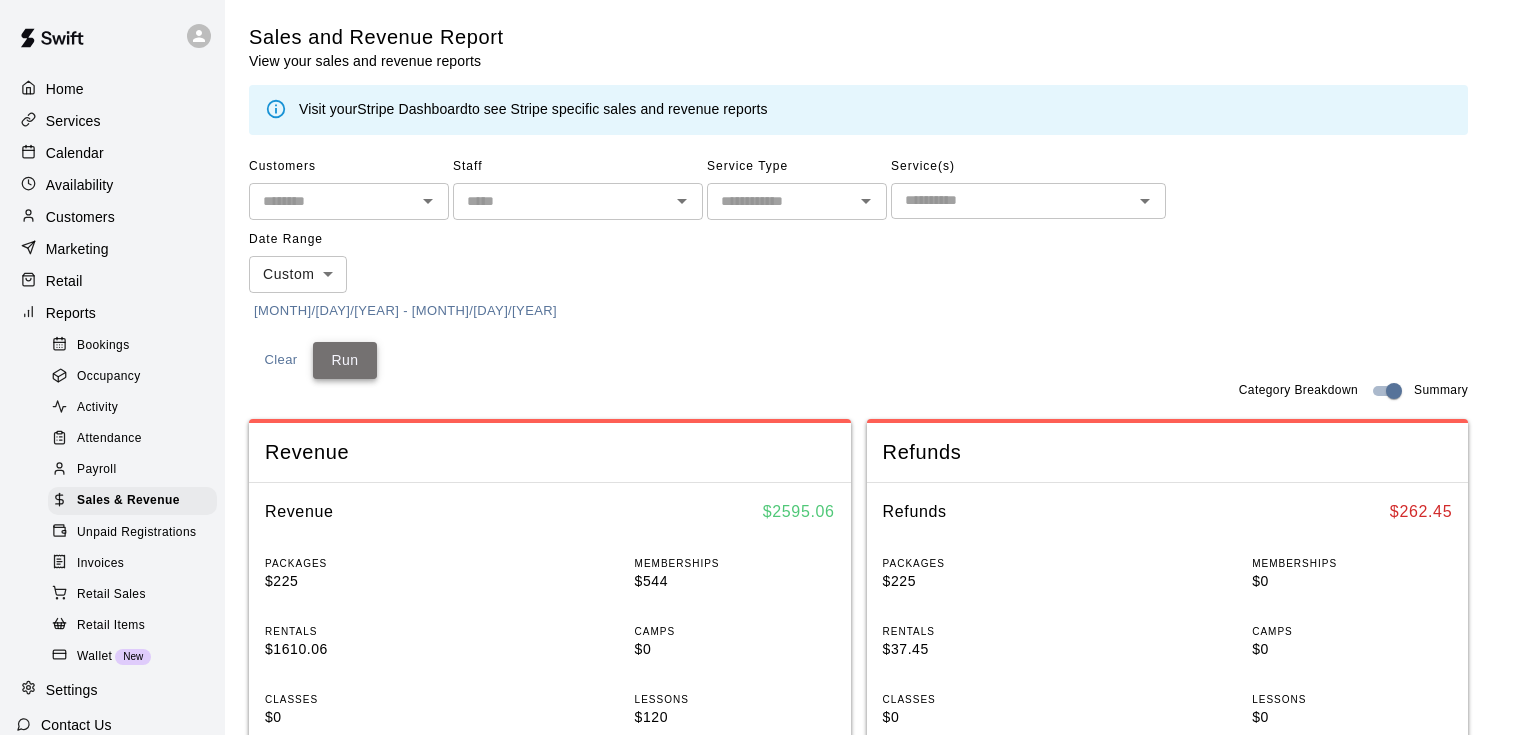 click on "Run" at bounding box center (345, 360) 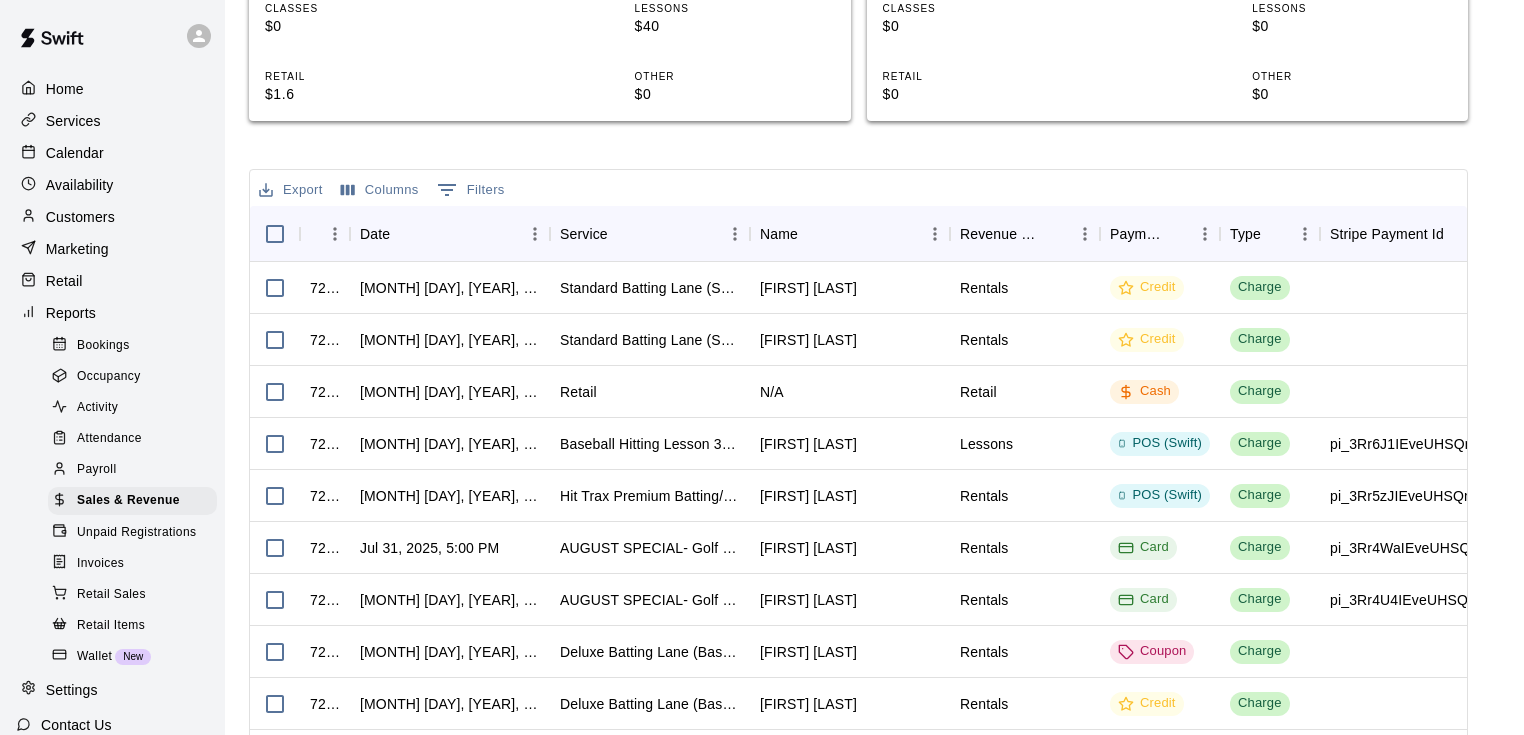 scroll, scrollTop: 720, scrollLeft: 0, axis: vertical 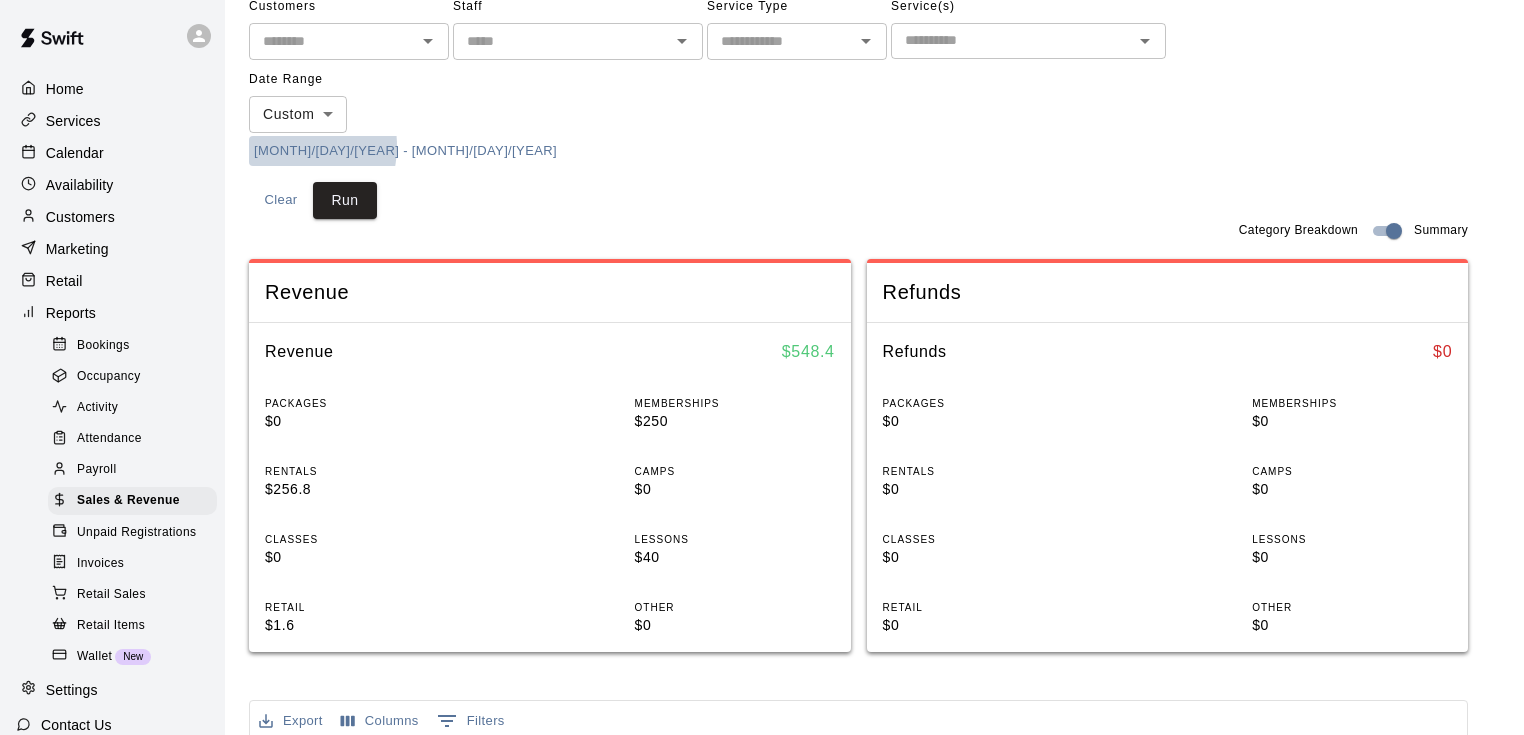 click on "[MONTH]/[DAY]/[YEAR] - [MONTH]/[DAY]/[YEAR]" at bounding box center [405, 151] 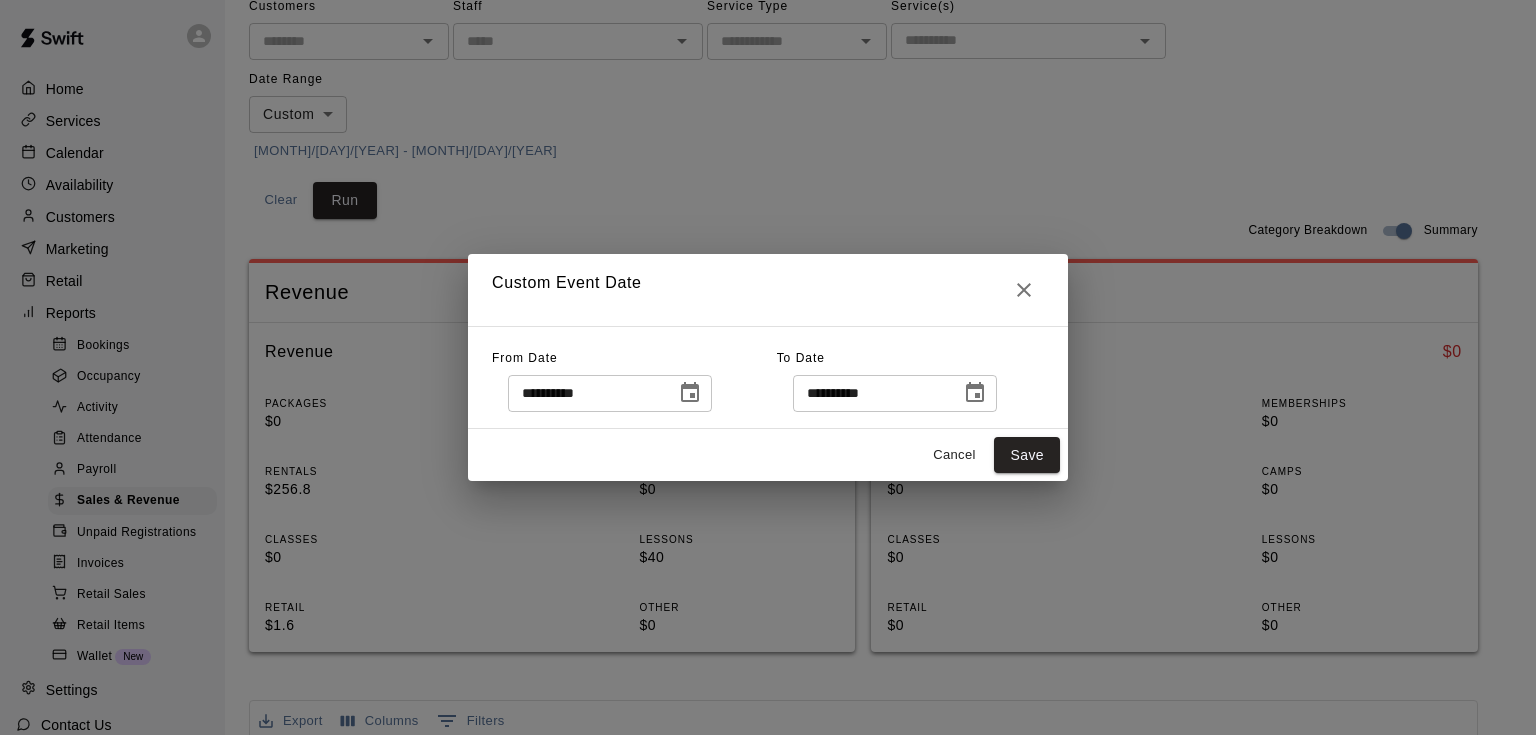 click 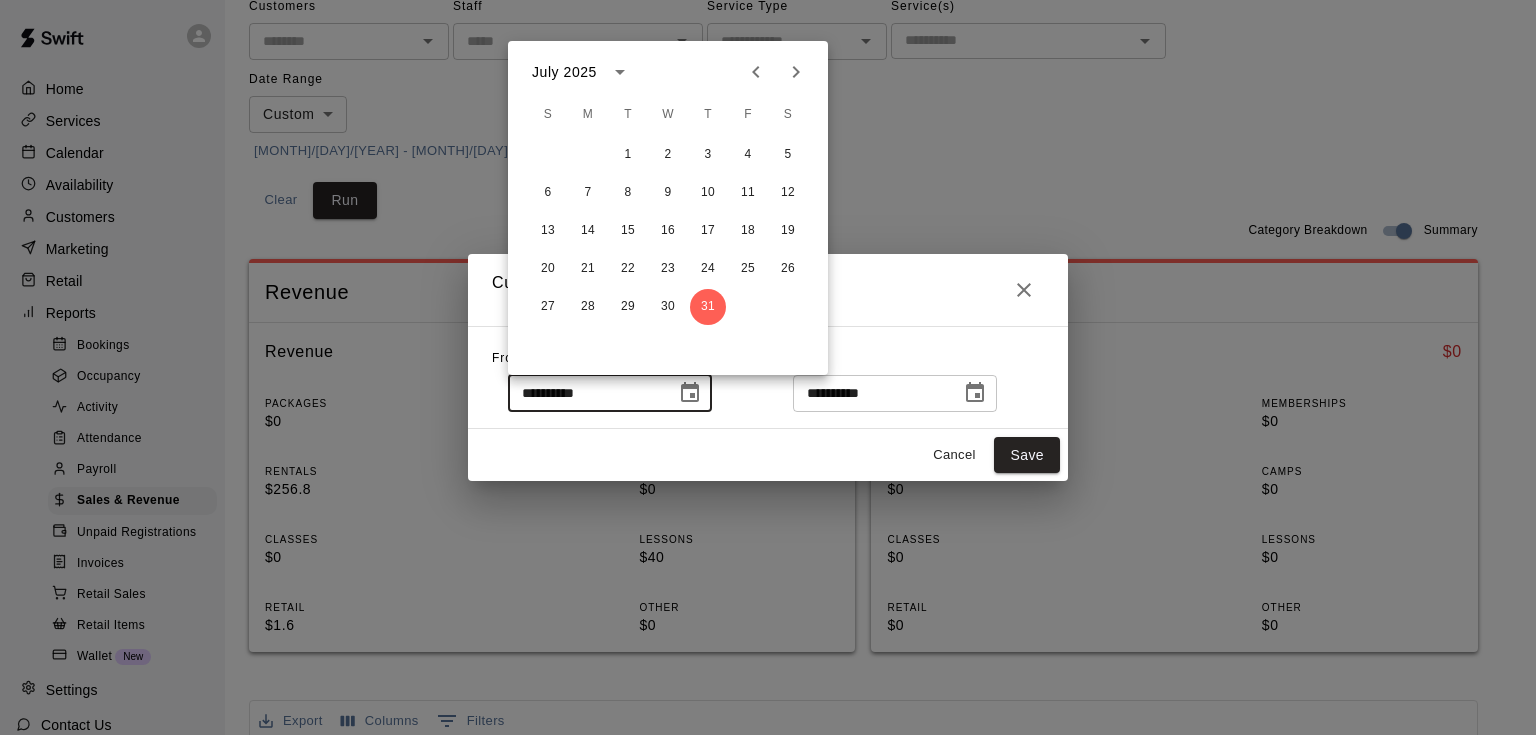 click 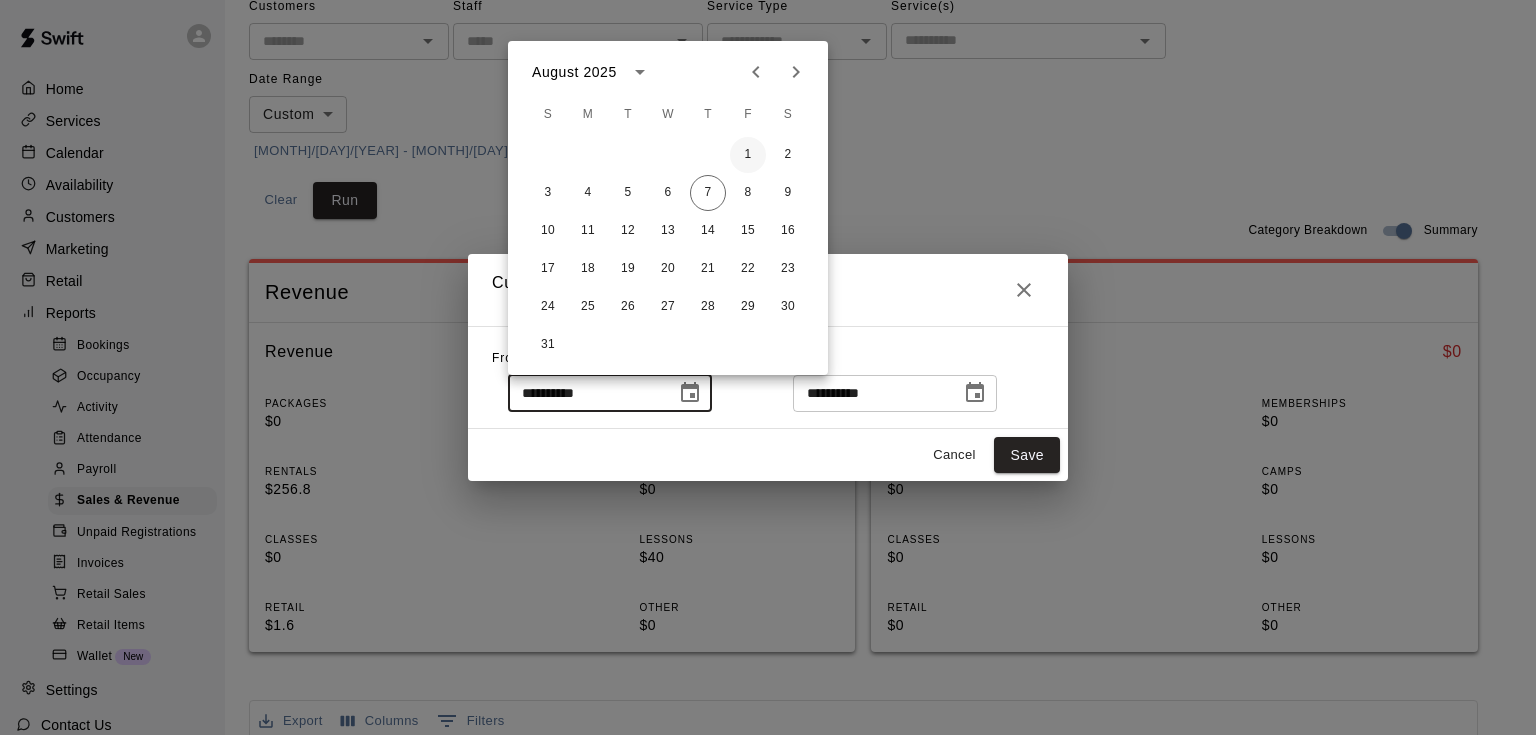 click on "1" at bounding box center [748, 155] 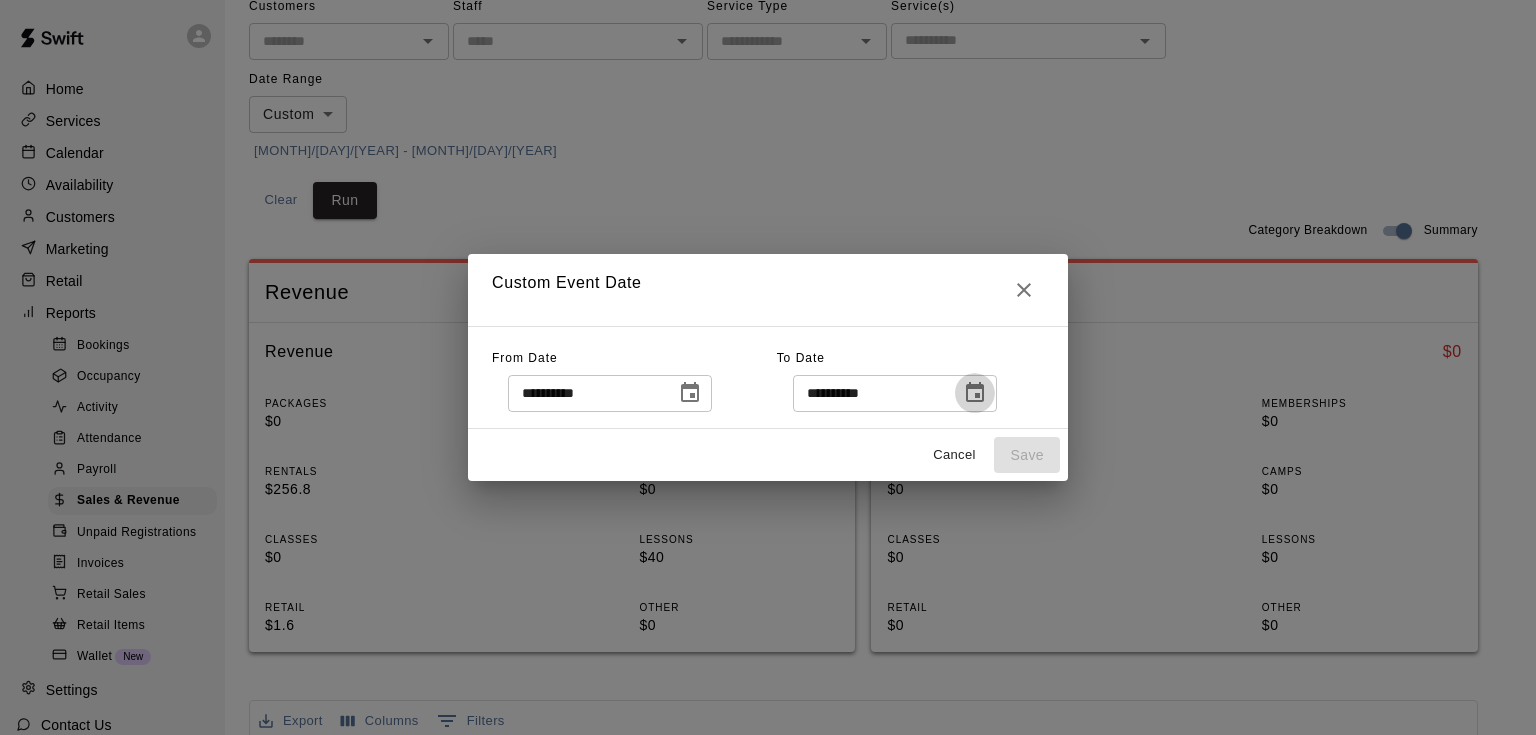 click 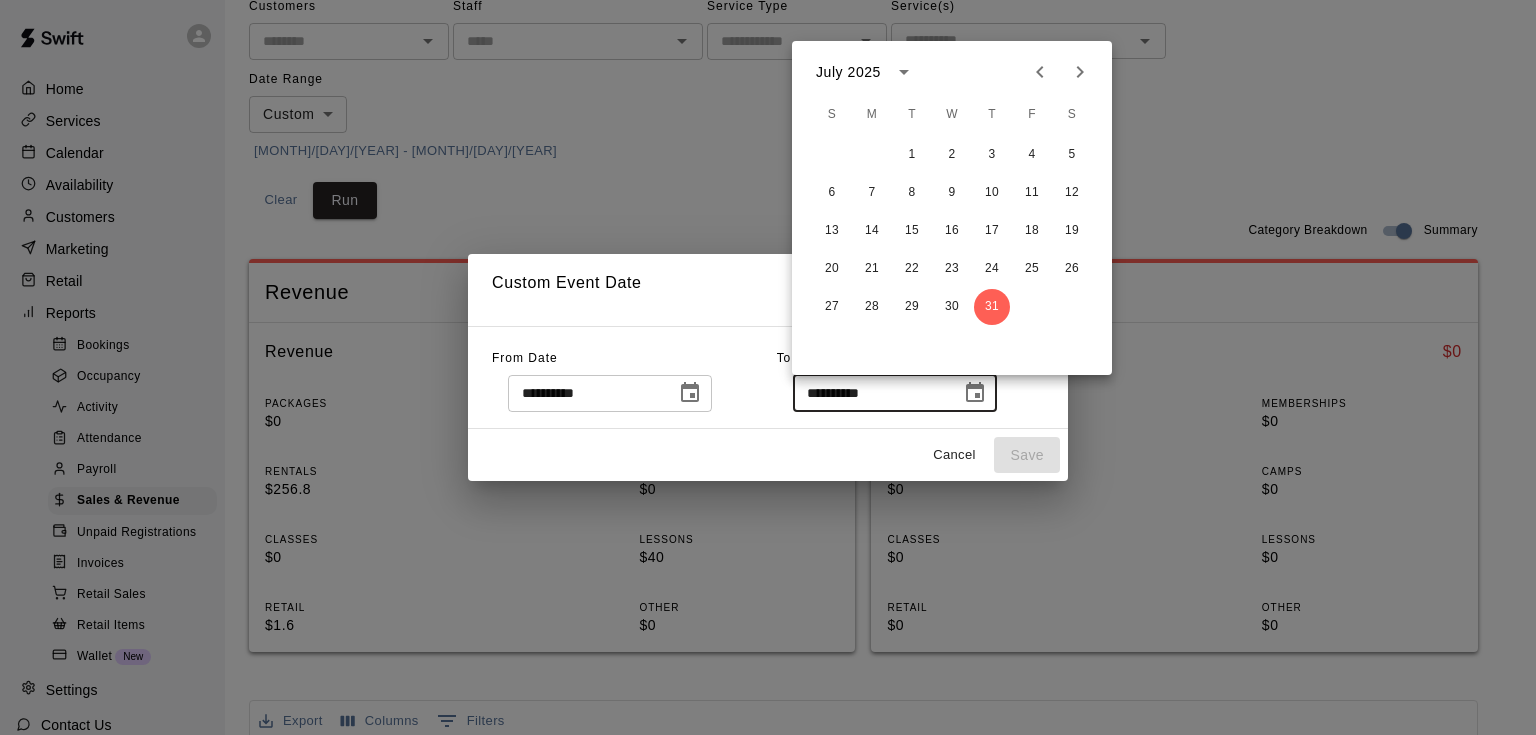 click 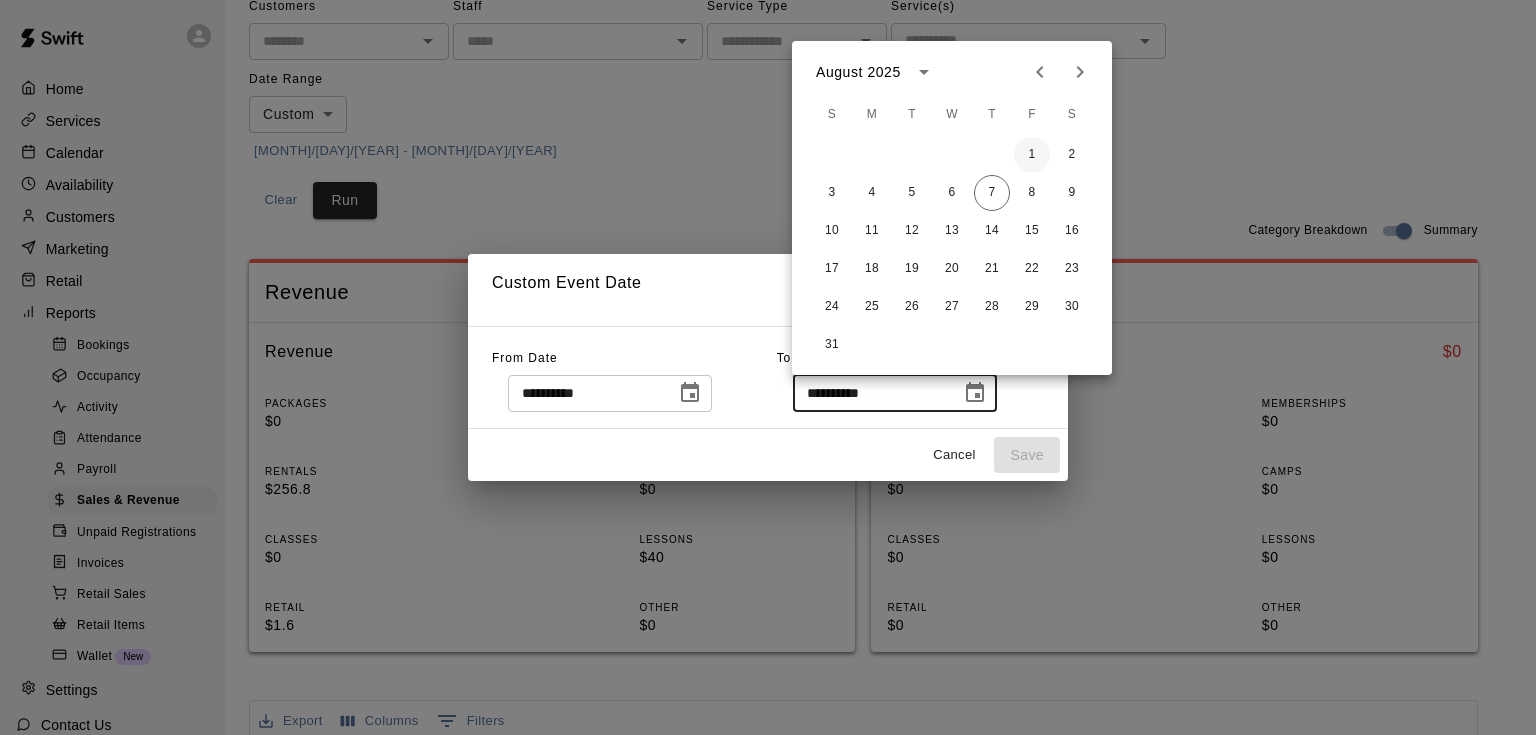 click on "1" at bounding box center (1032, 155) 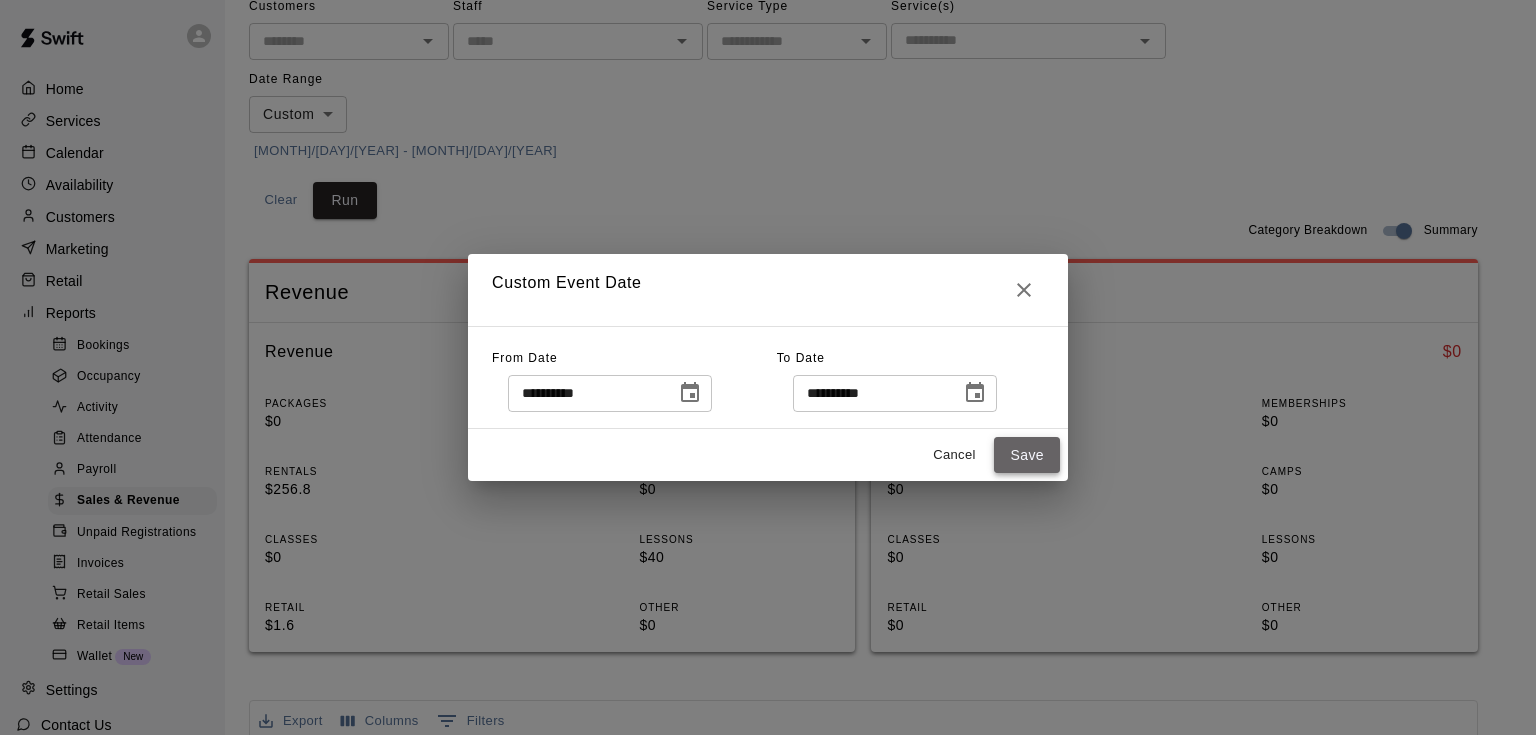 click on "Save" at bounding box center [1027, 455] 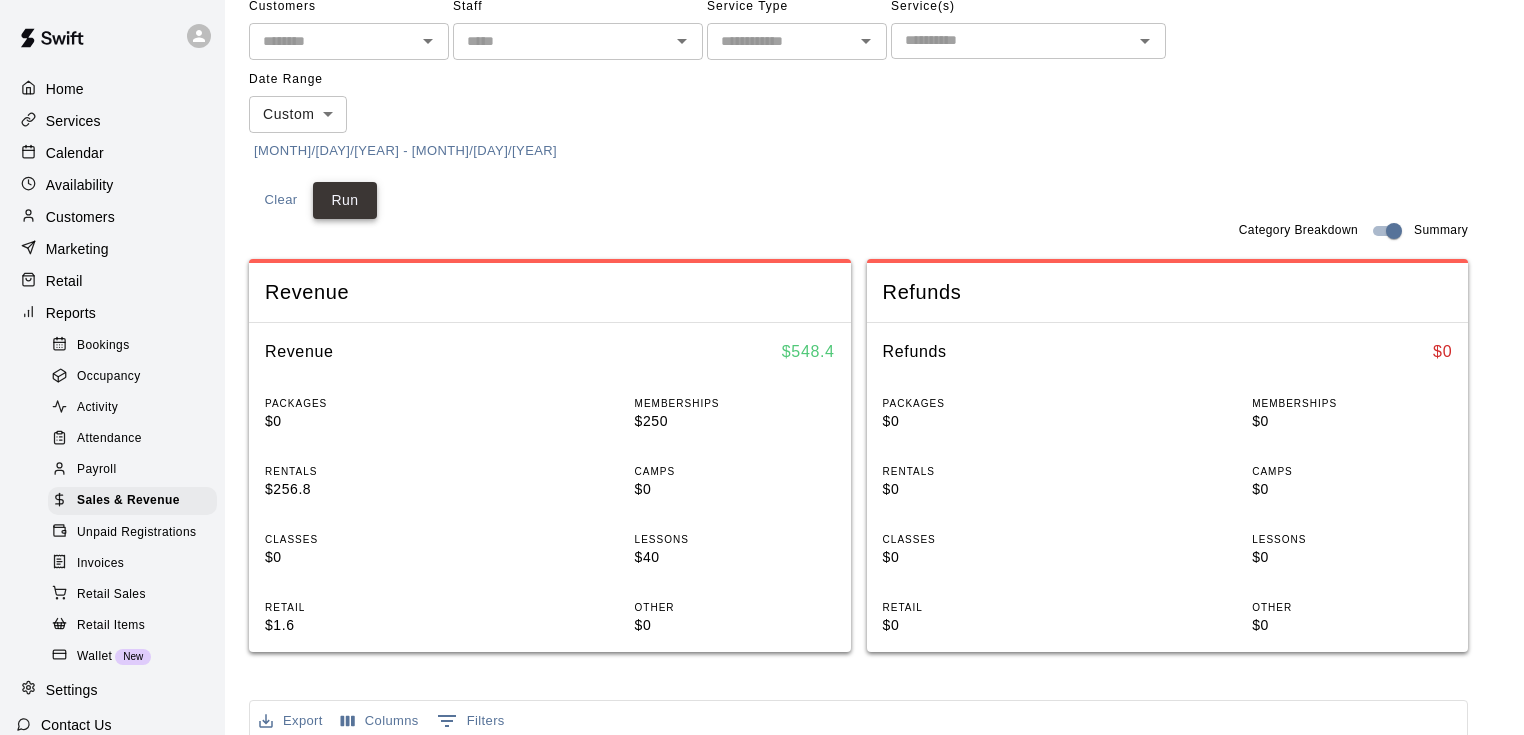 click on "Run" at bounding box center [345, 200] 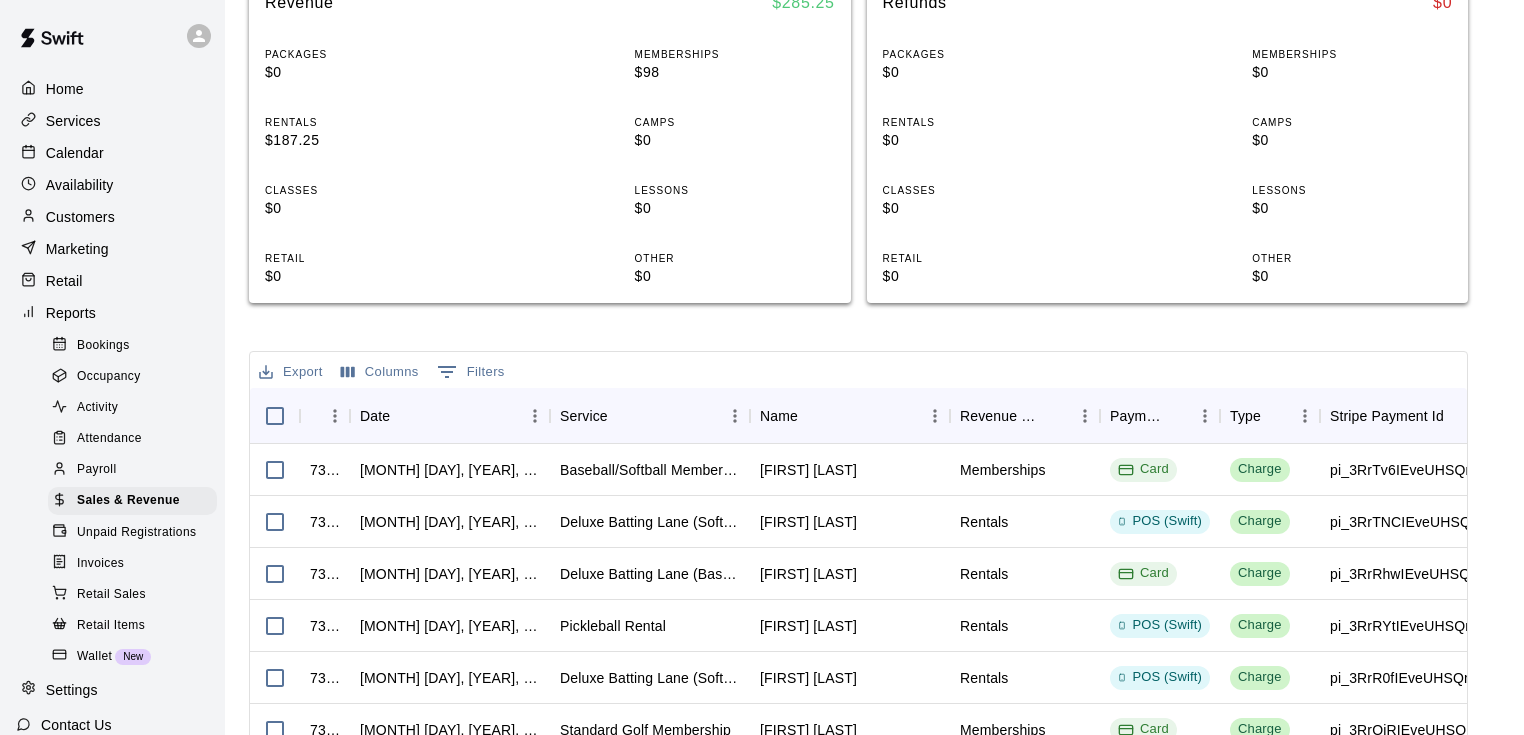 scroll, scrollTop: 560, scrollLeft: 0, axis: vertical 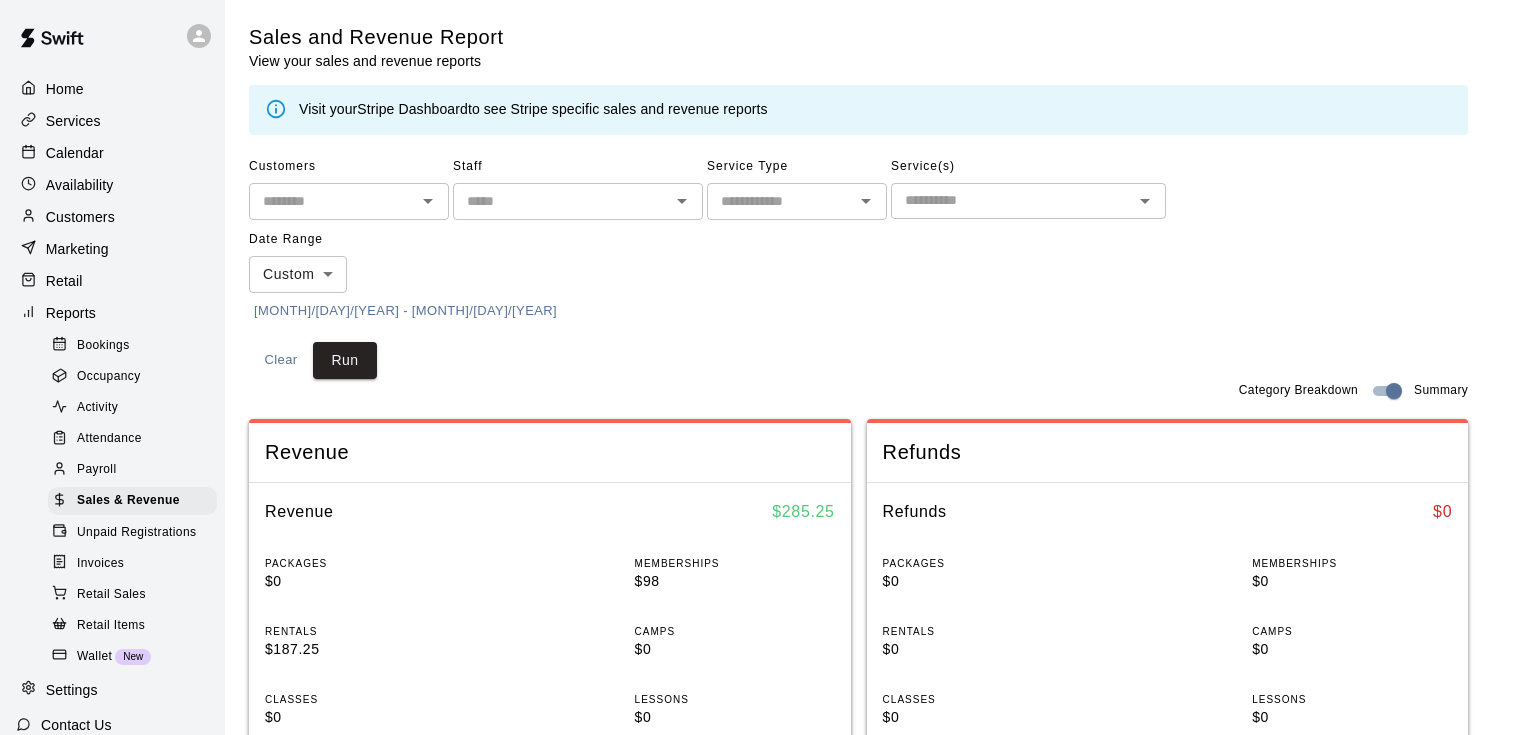 click on "[MONTH]/[DAY]/[YEAR] - [MONTH]/[DAY]/[YEAR]" at bounding box center (405, 311) 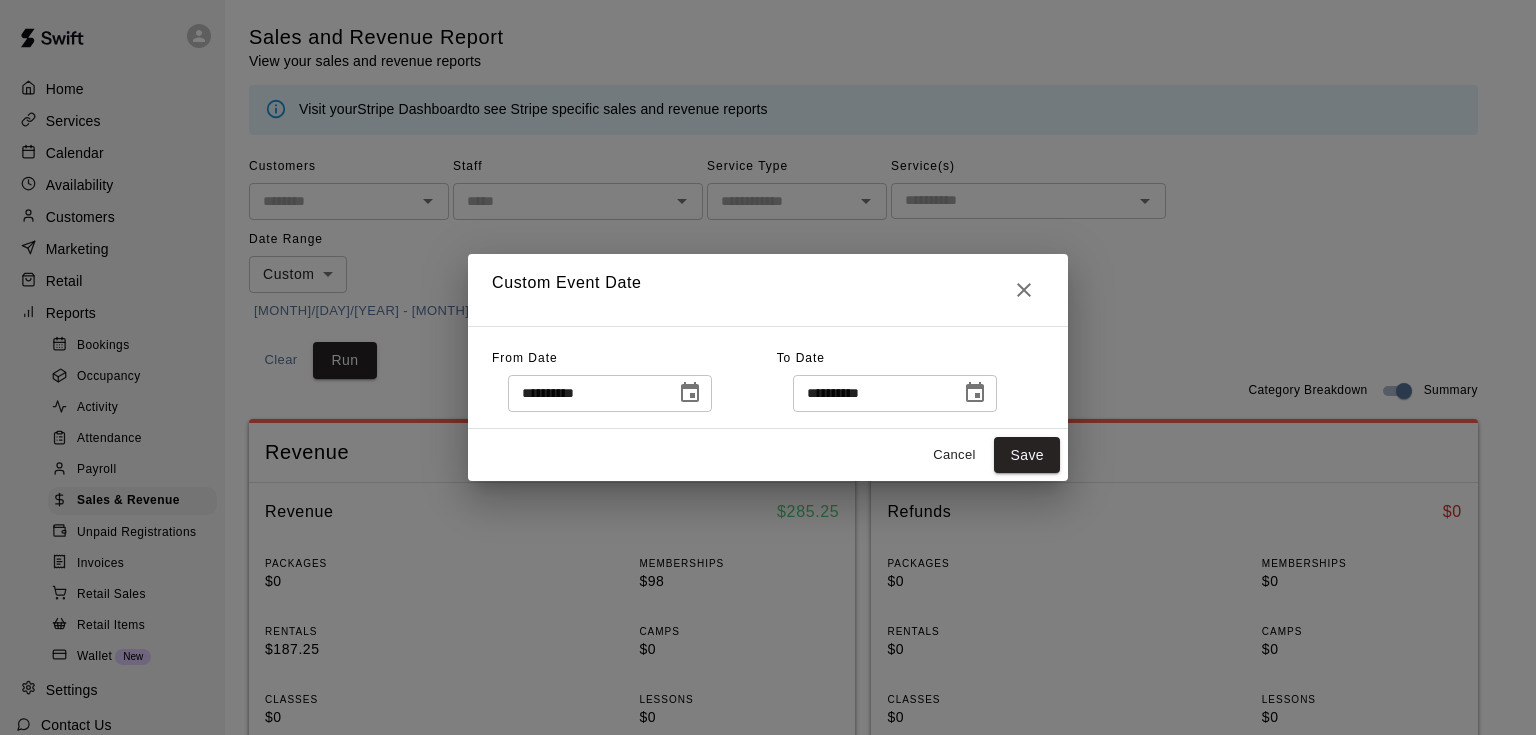 click 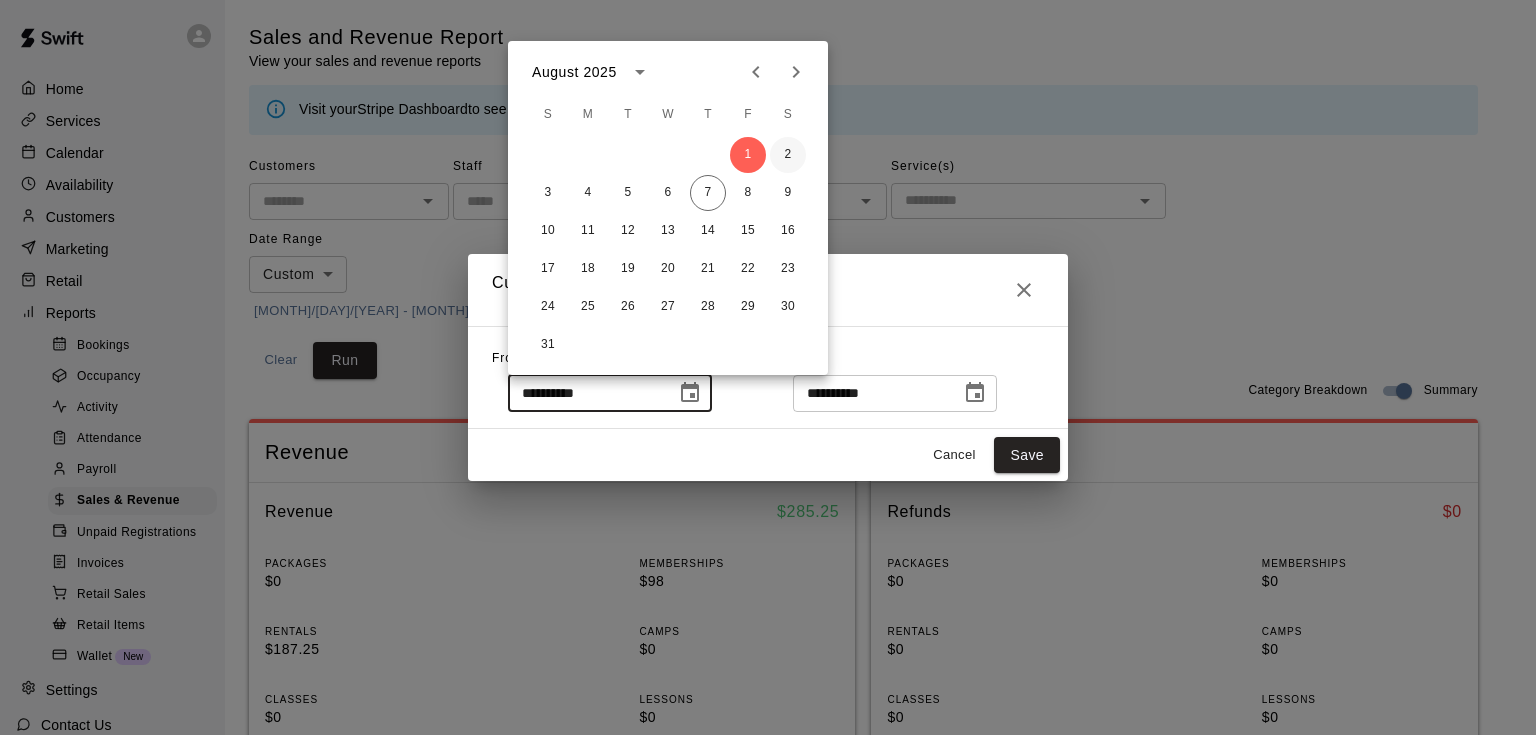 click on "2" at bounding box center [788, 155] 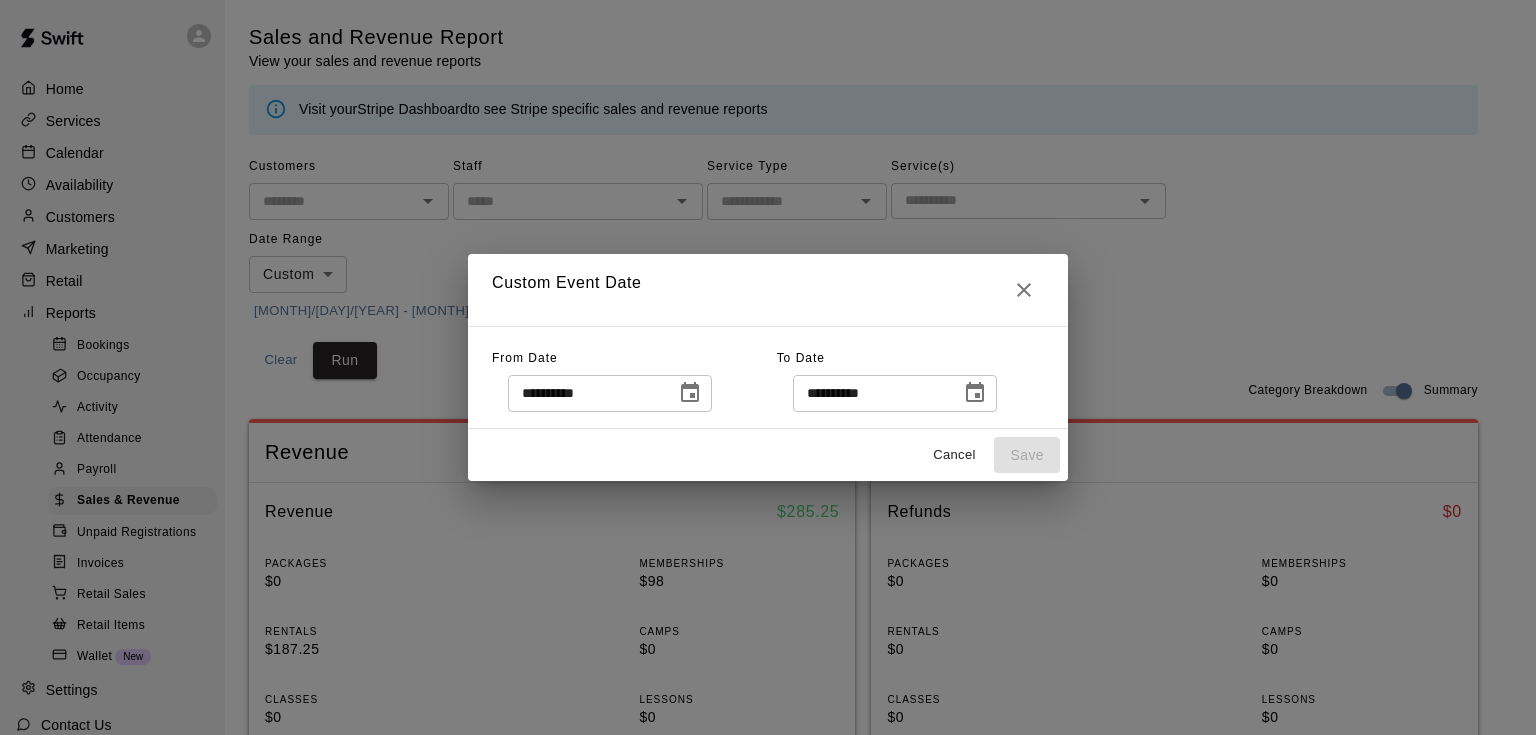 click 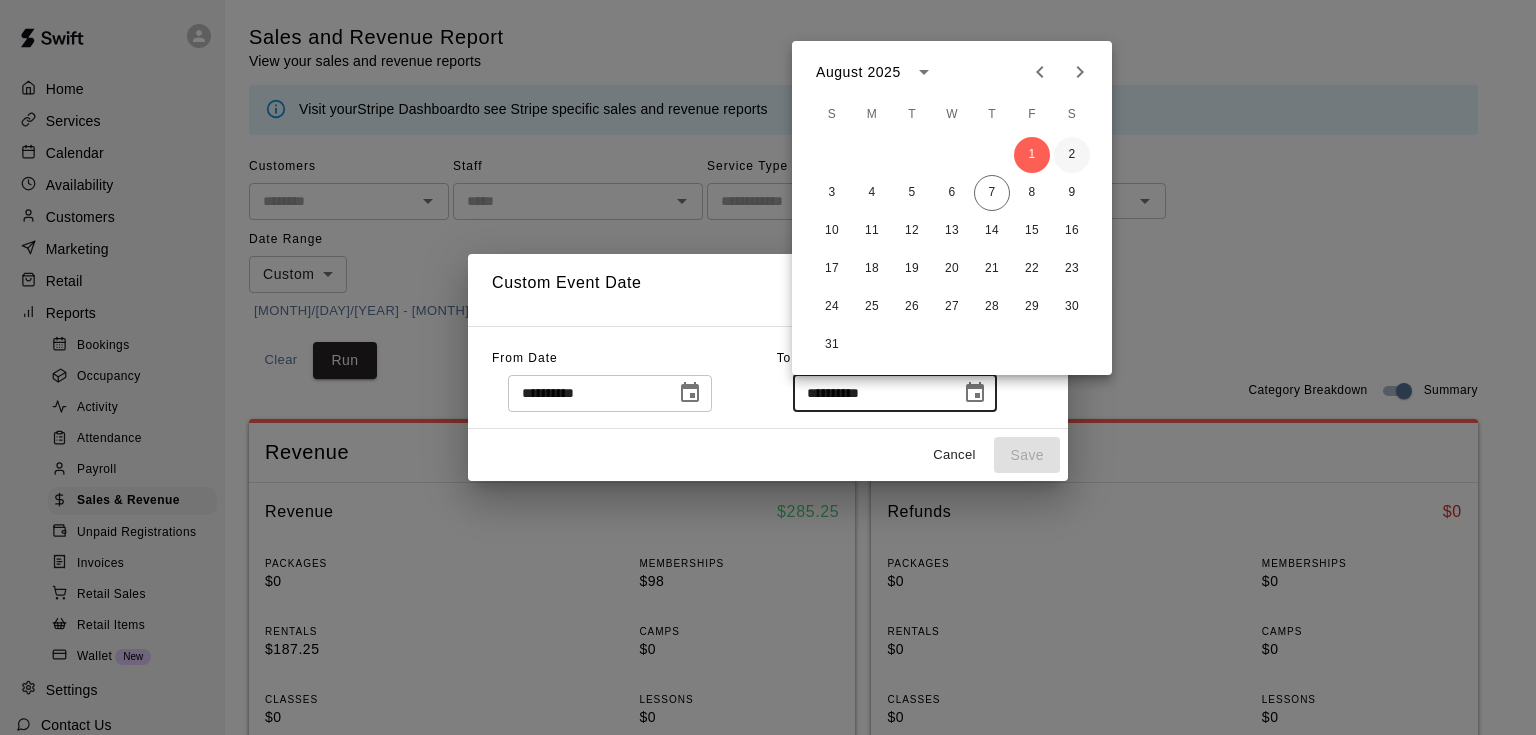 click on "2" at bounding box center [1072, 155] 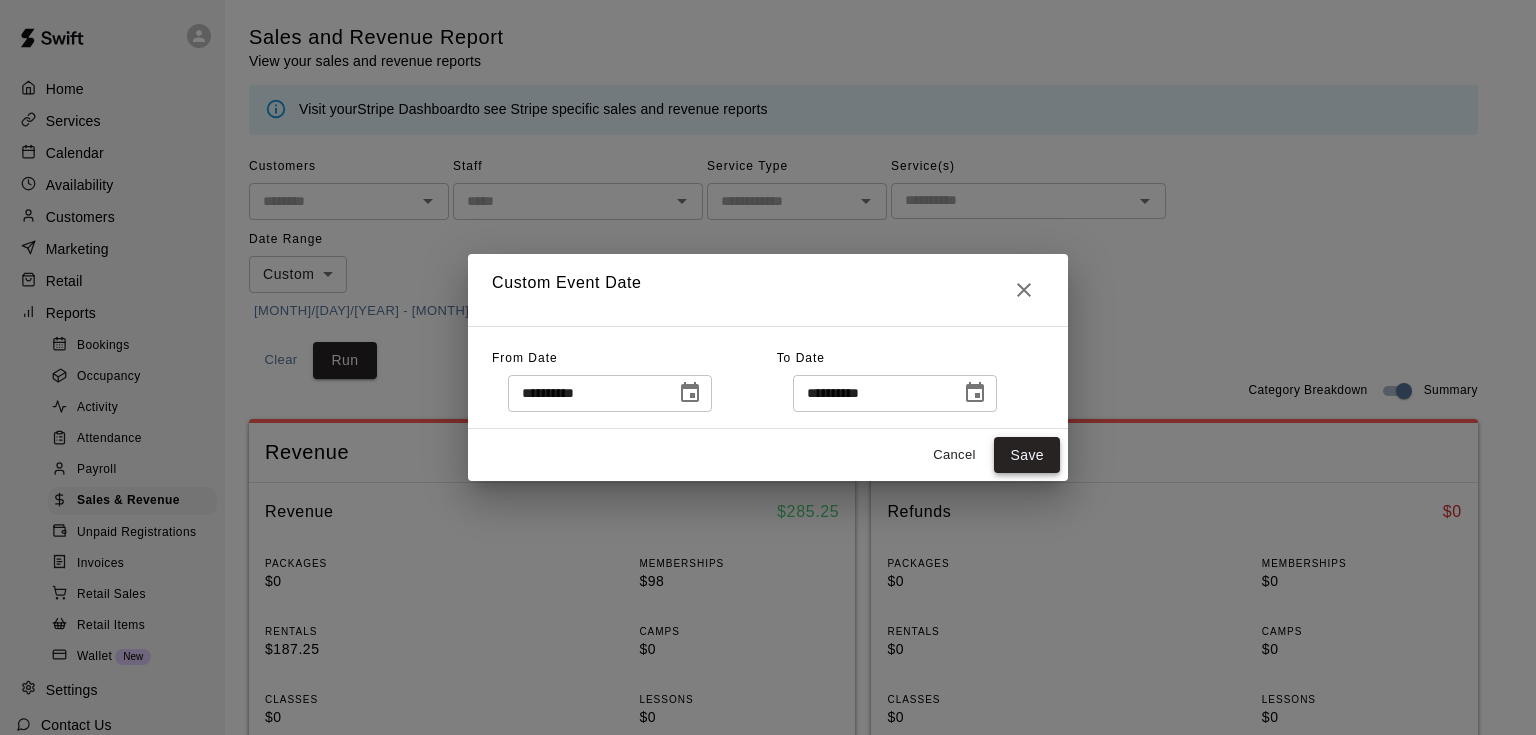 click on "Save" at bounding box center (1027, 455) 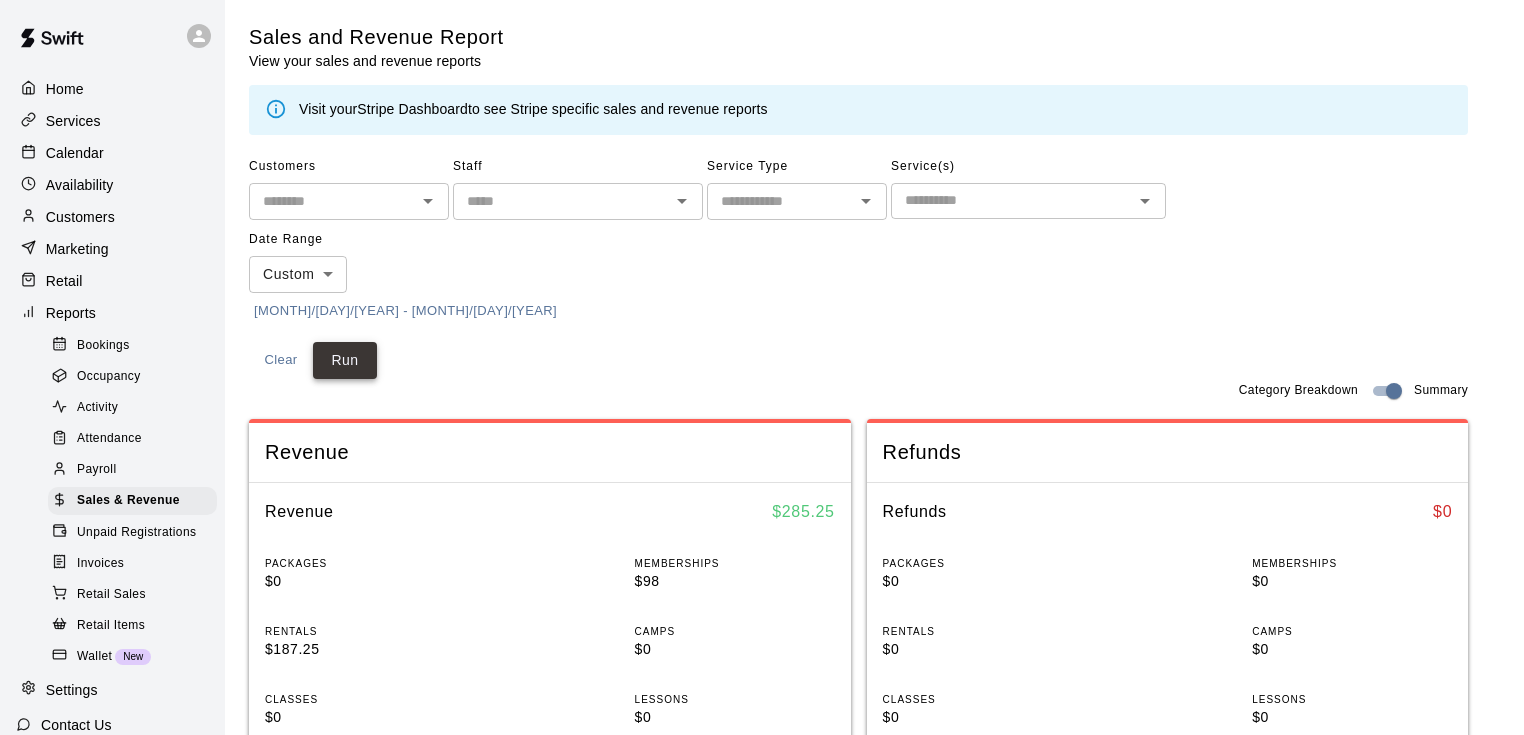 click on "Run" at bounding box center (345, 360) 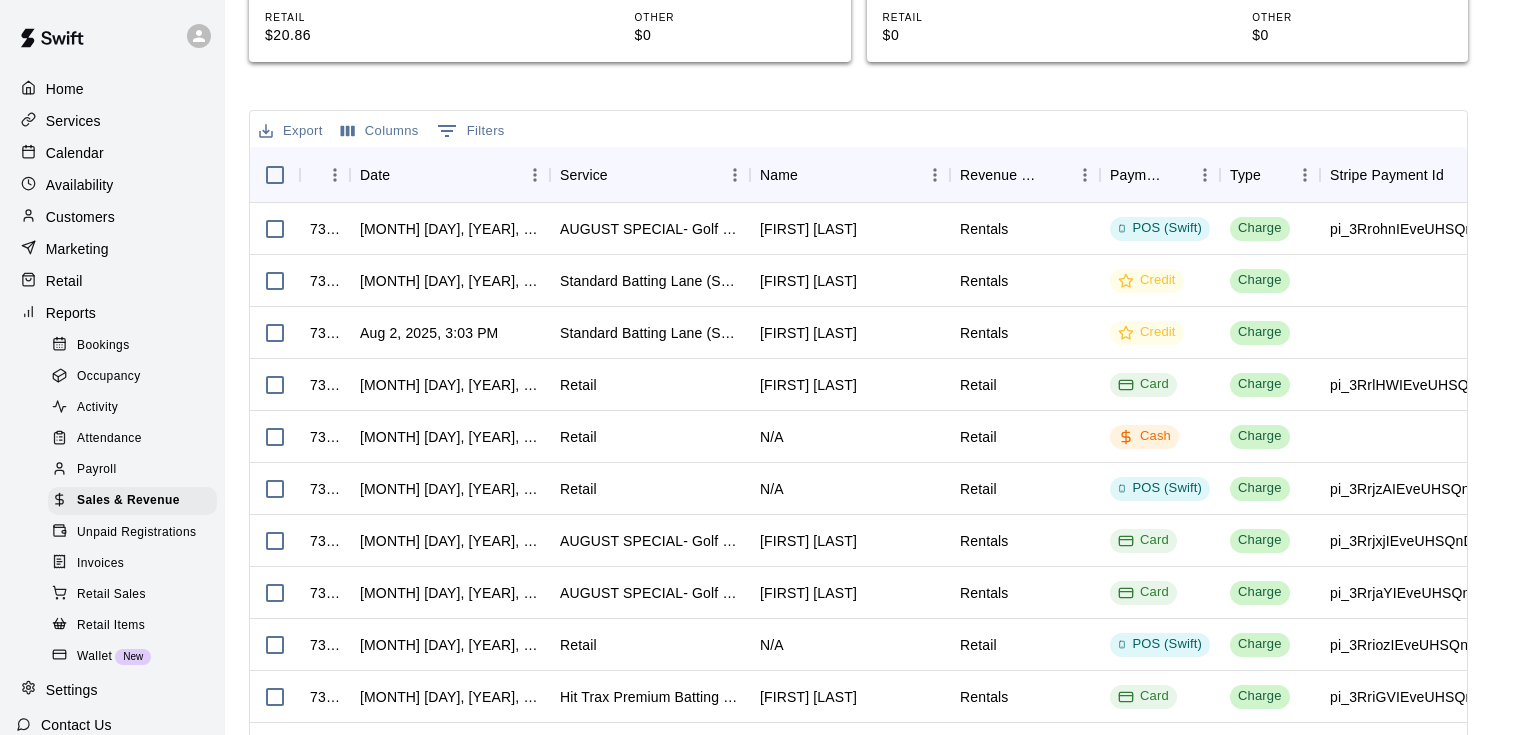 scroll, scrollTop: 760, scrollLeft: 0, axis: vertical 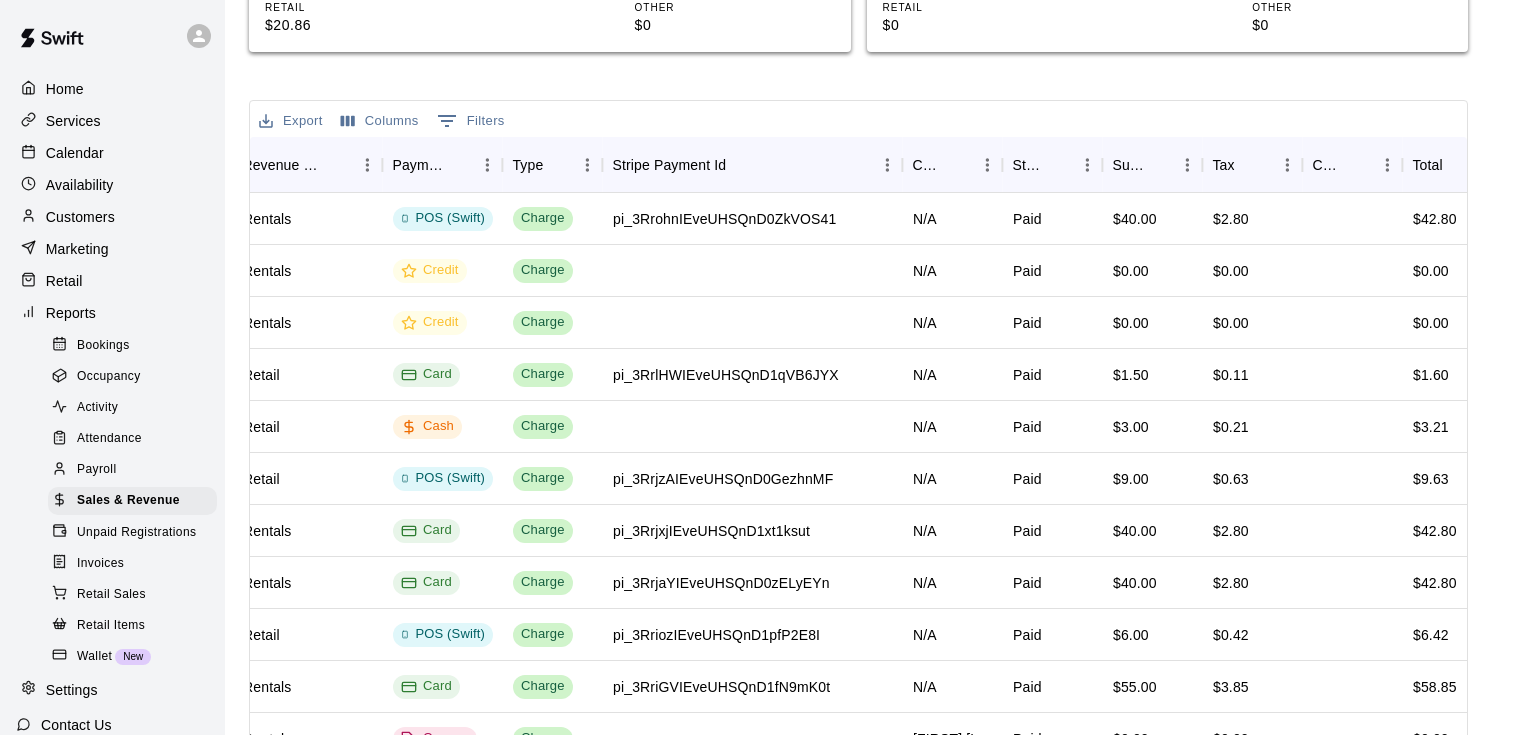click on "Rows per page: 100 *** 1–13 of 13" at bounding box center [1271, 774] 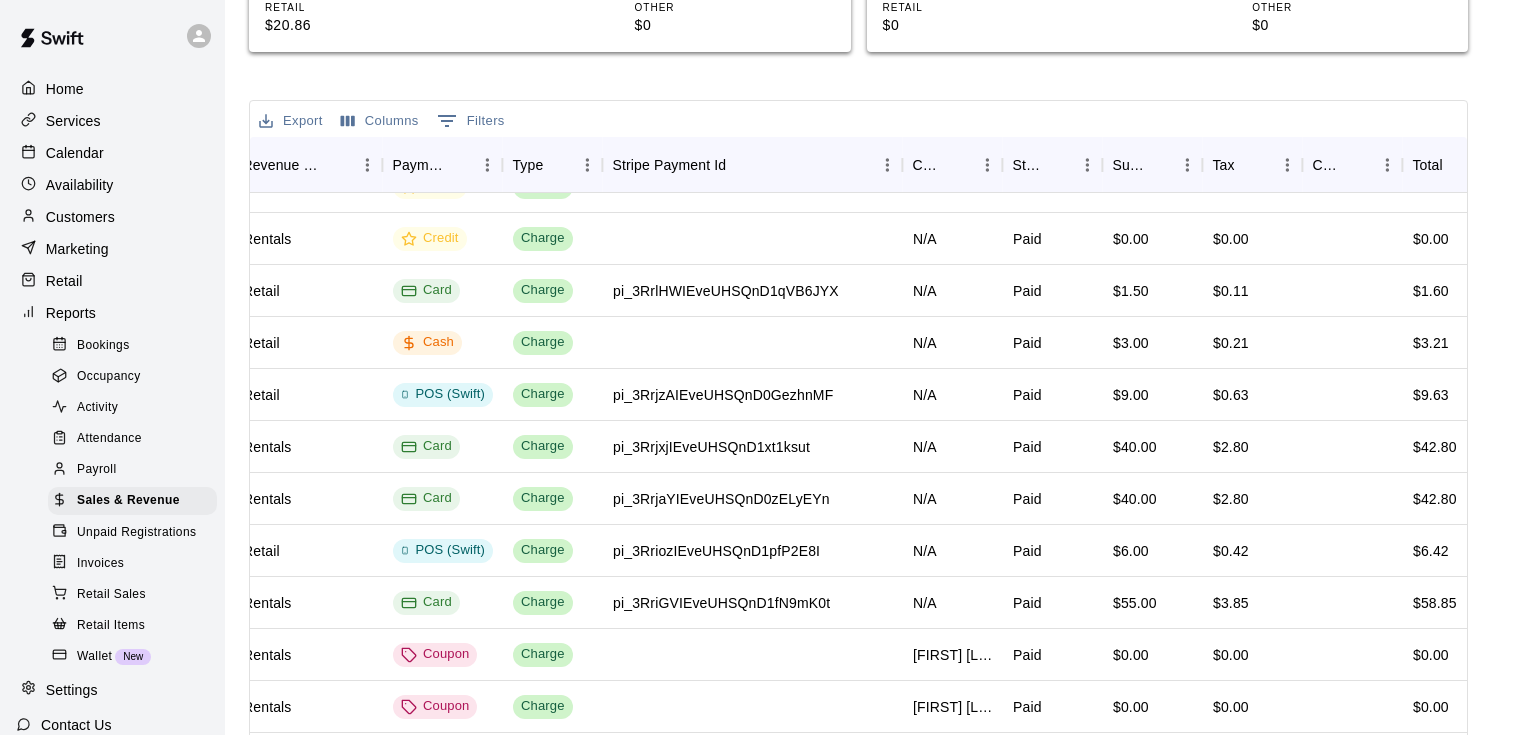 scroll, scrollTop: 0, scrollLeft: 717, axis: horizontal 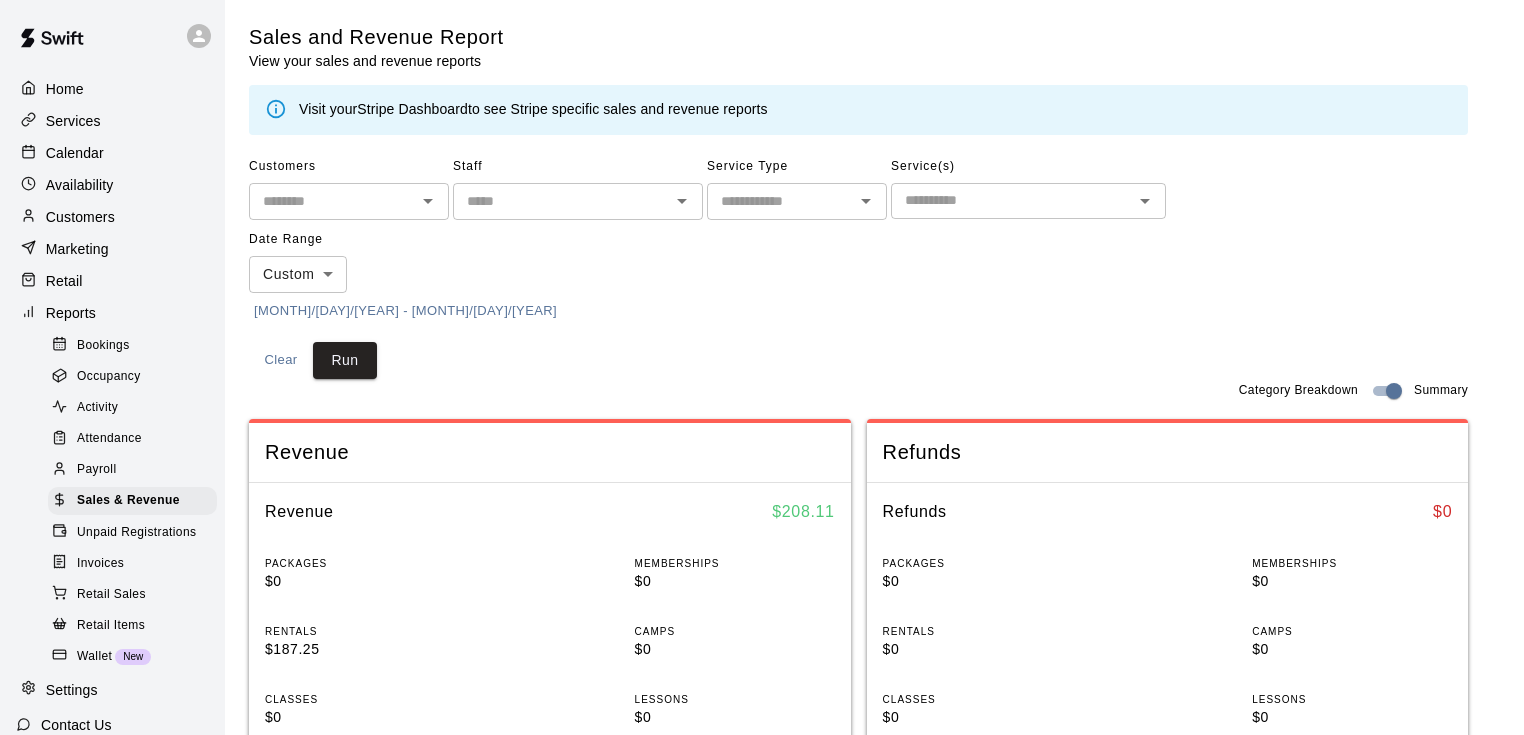 click on "[MONTH]/[DAY]/[YEAR] - [MONTH]/[DAY]/[YEAR]" at bounding box center (405, 311) 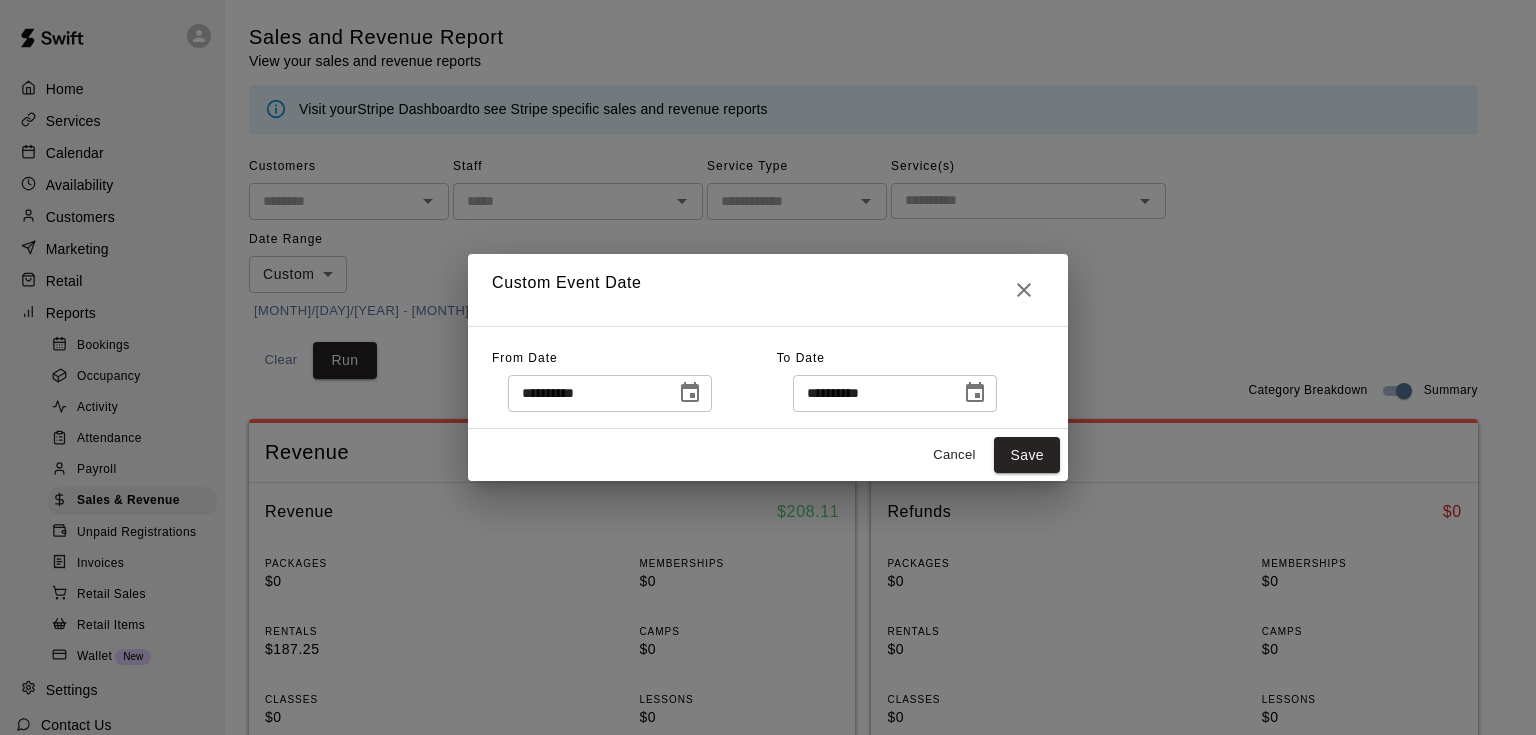 click 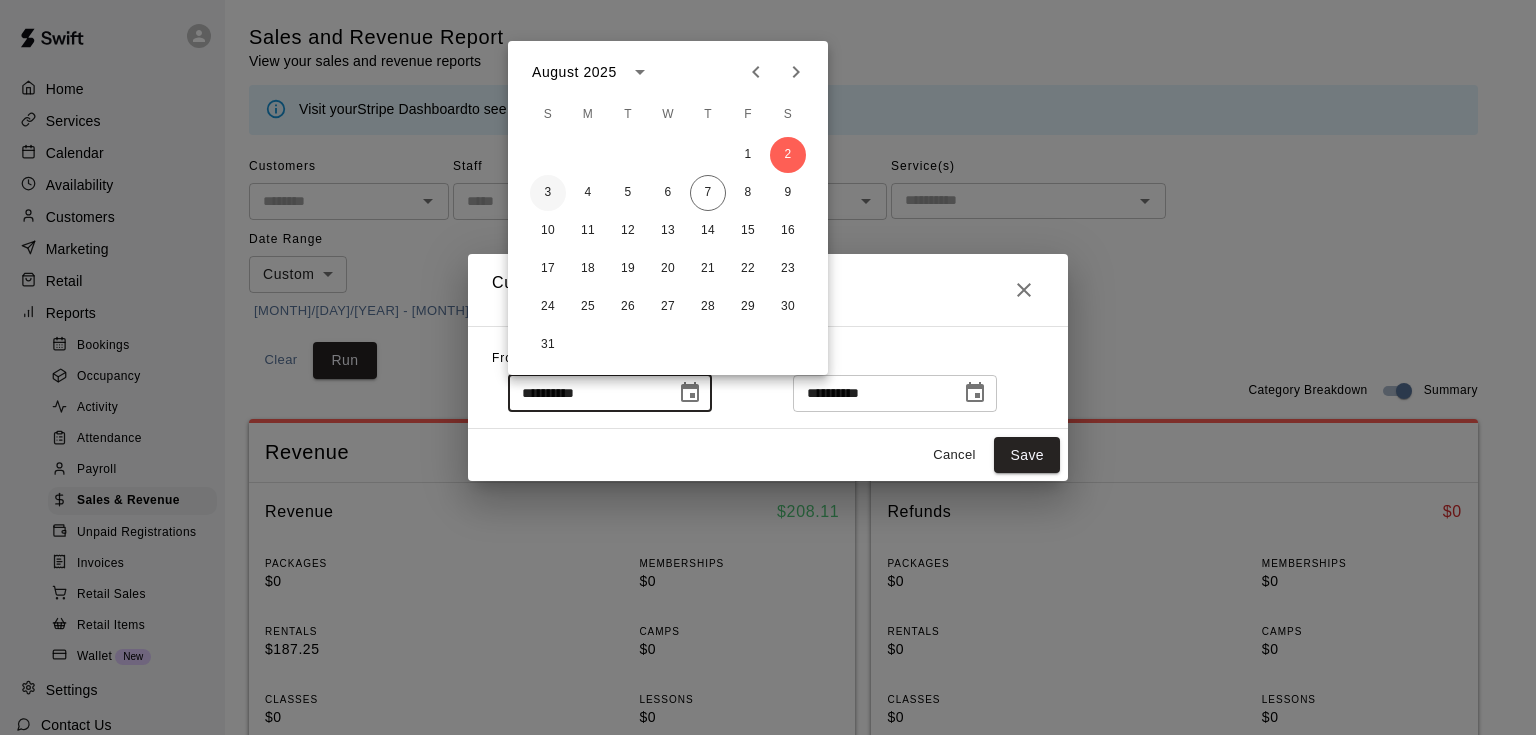 click on "3" at bounding box center (548, 193) 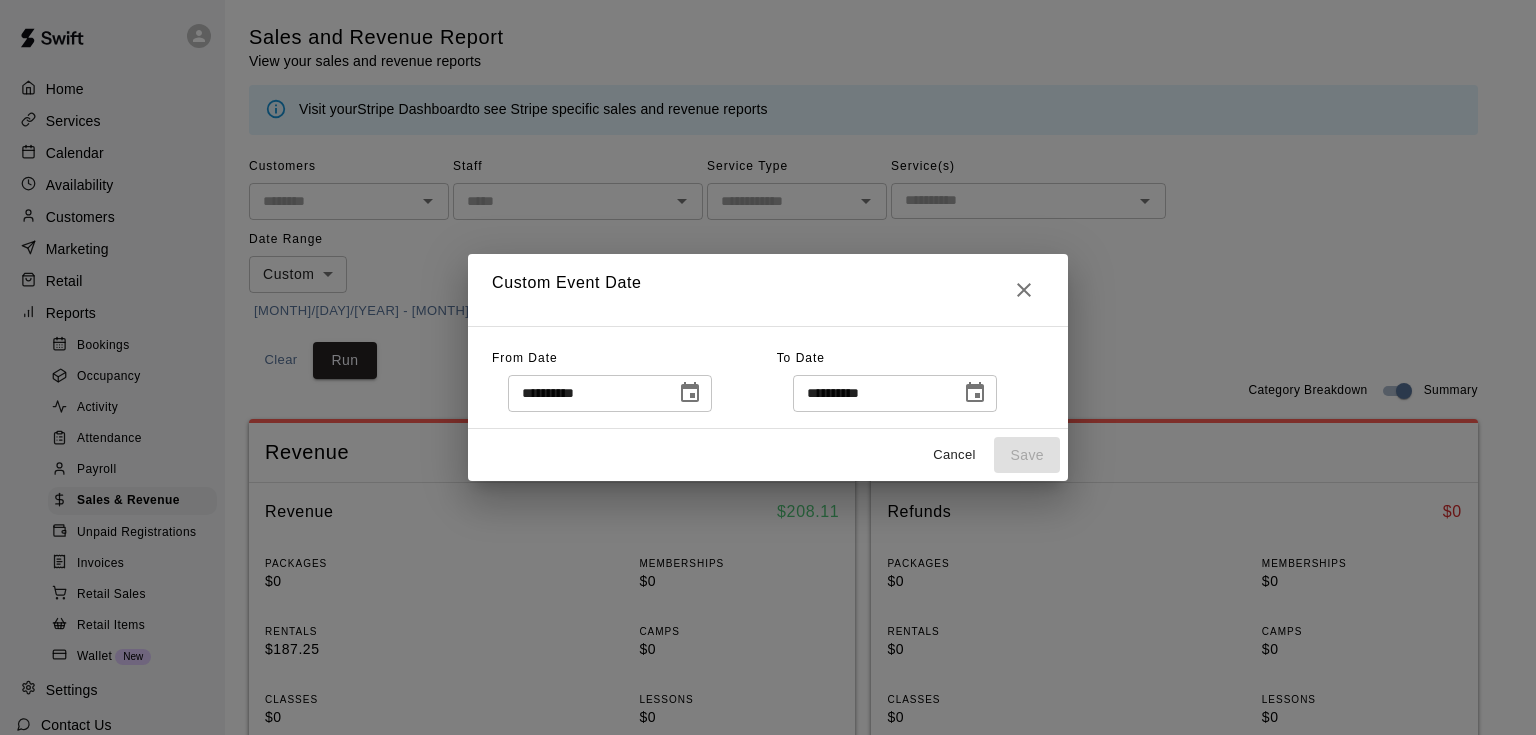 click 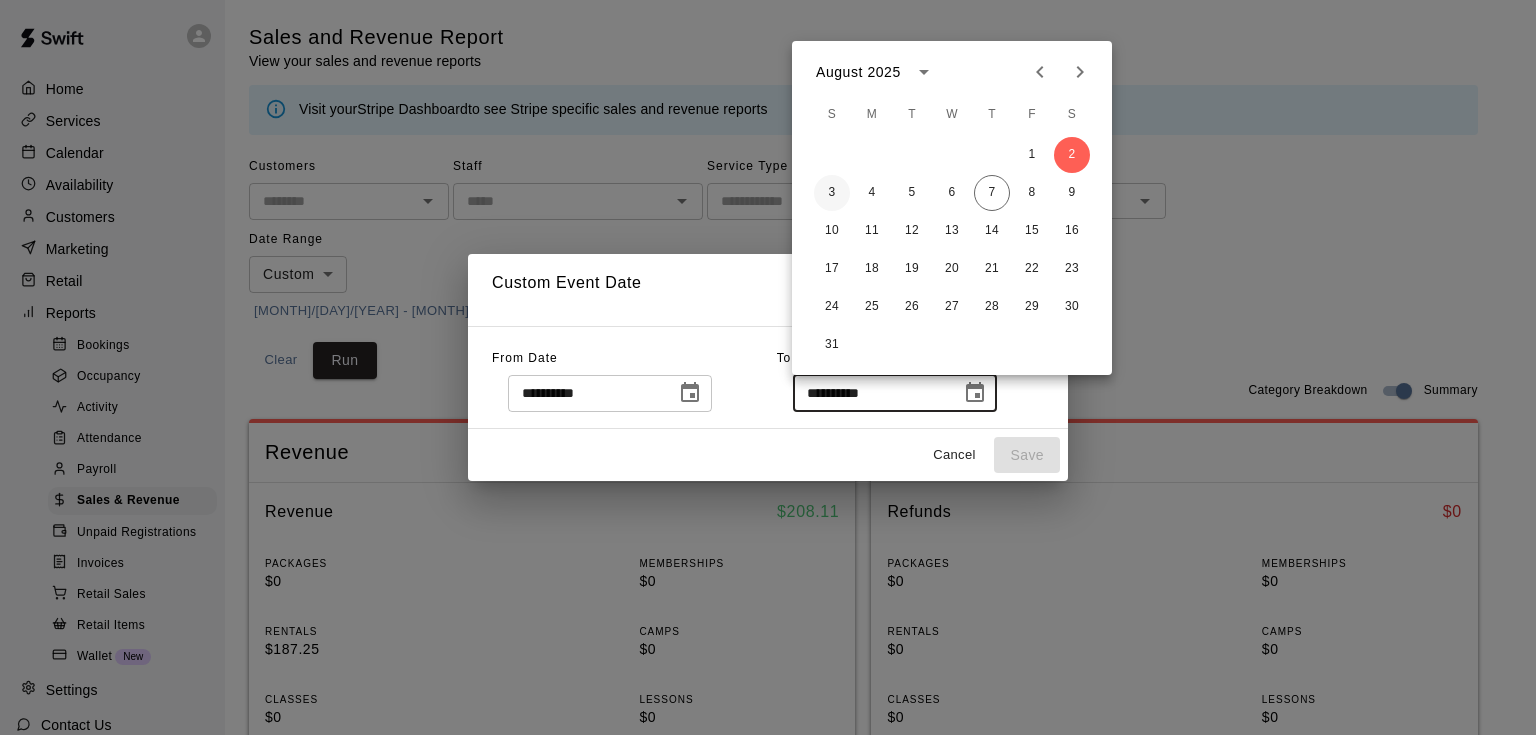 click on "3" at bounding box center (832, 193) 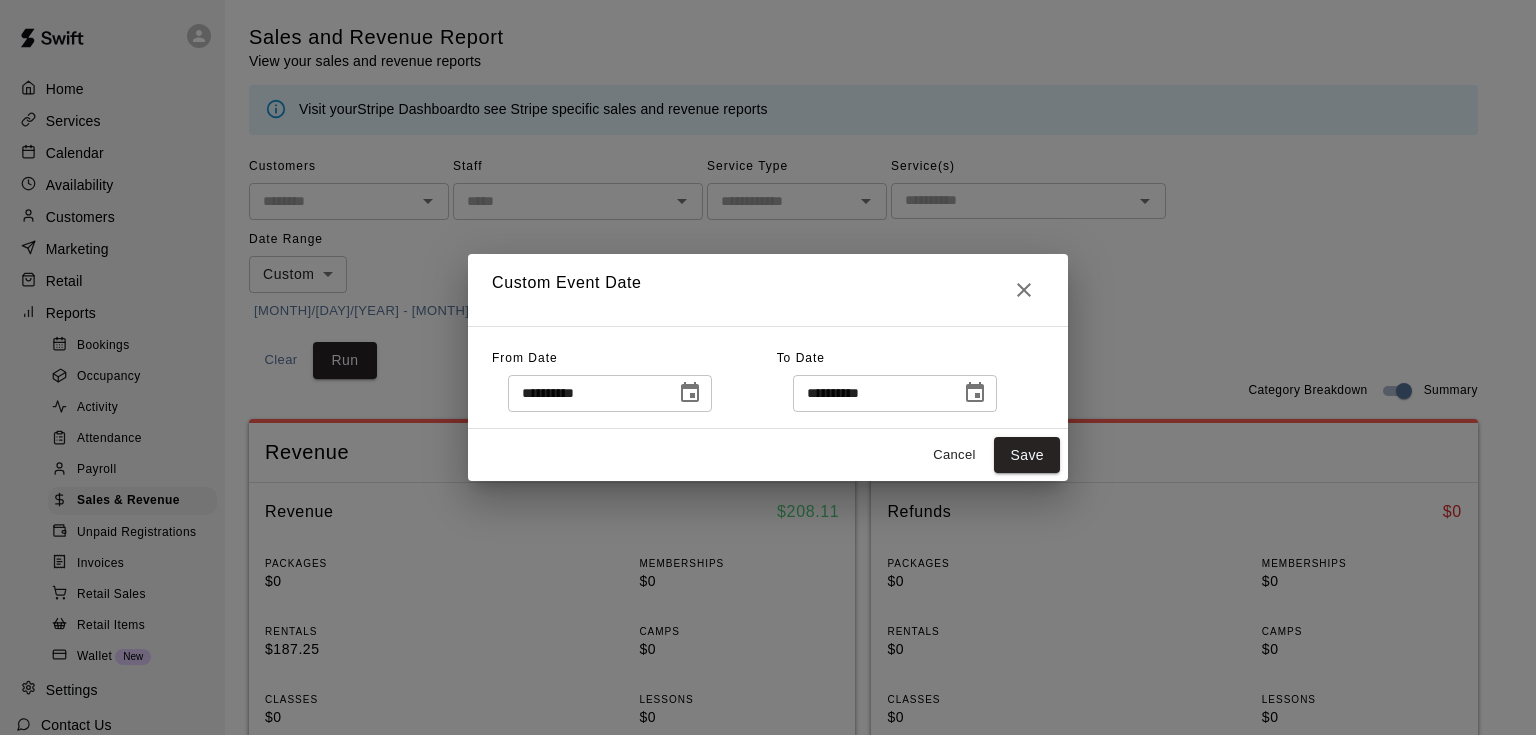 type on "**********" 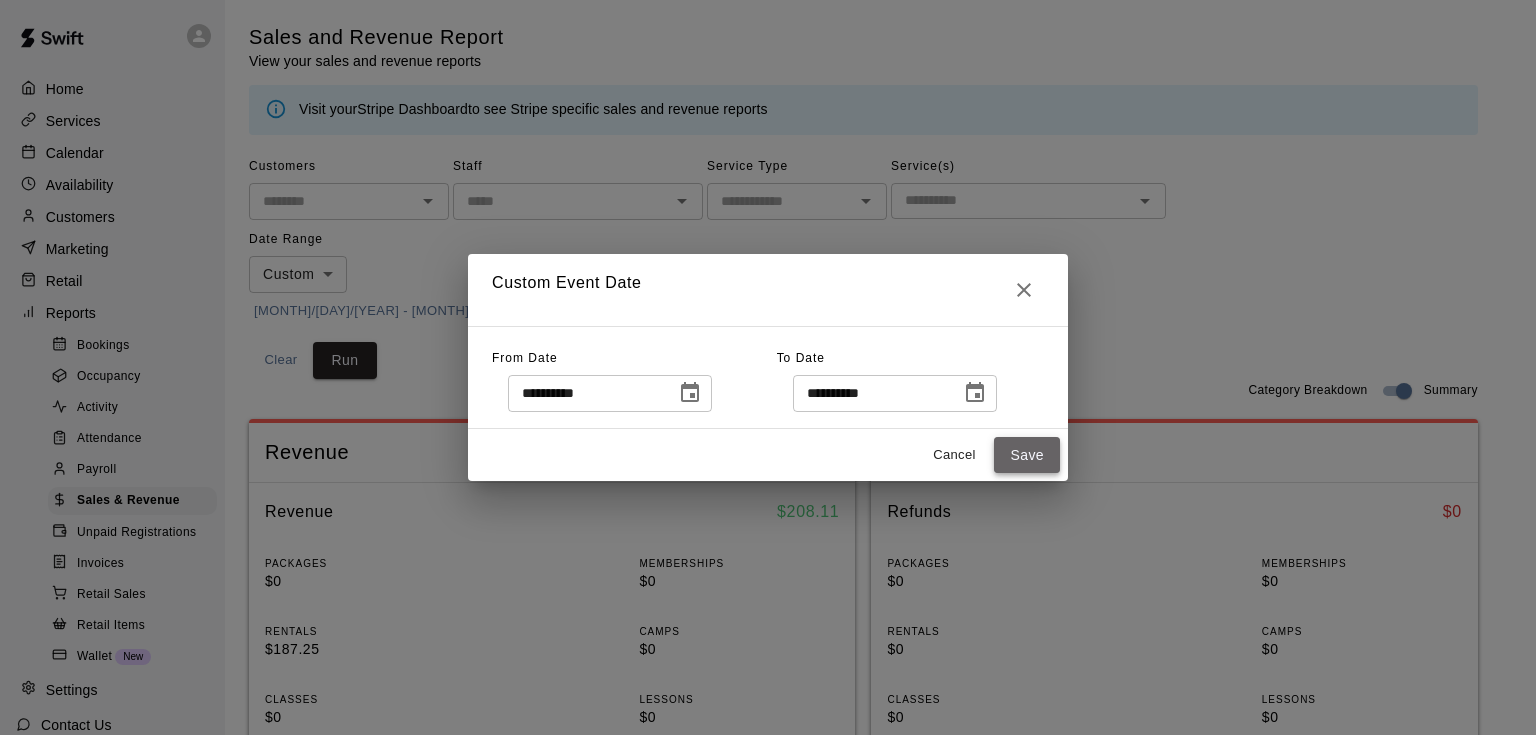 click on "Save" at bounding box center (1027, 455) 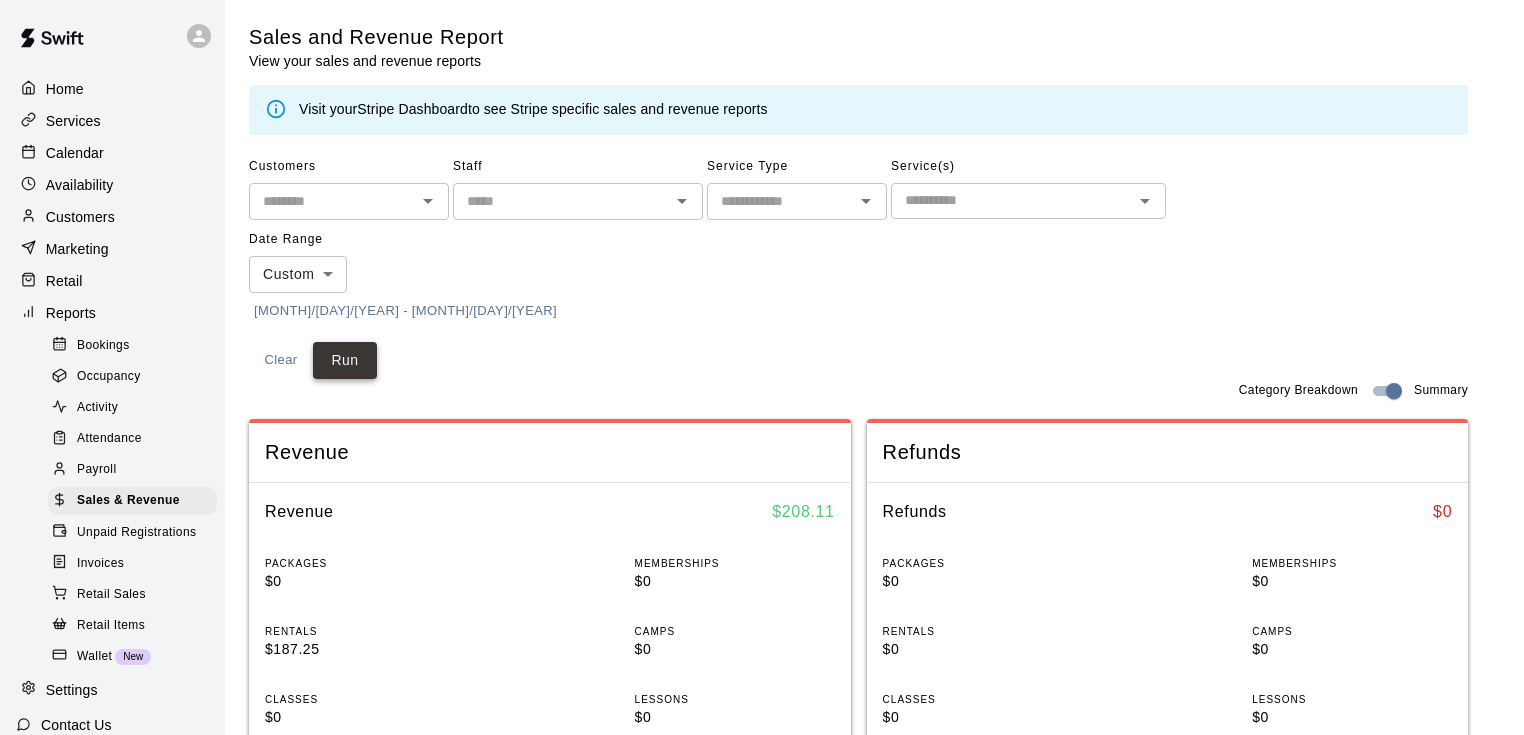 click on "Run" at bounding box center [345, 360] 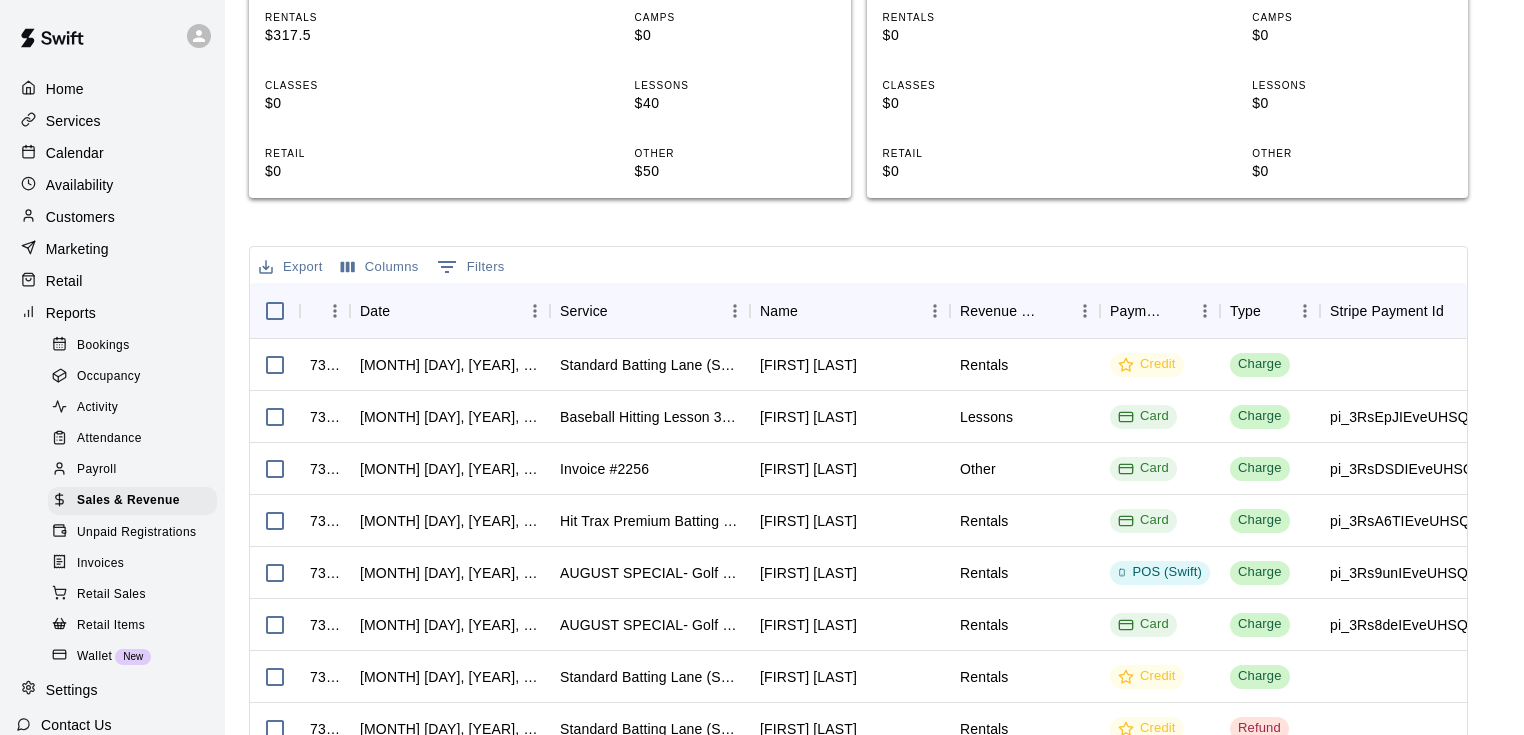 scroll, scrollTop: 640, scrollLeft: 0, axis: vertical 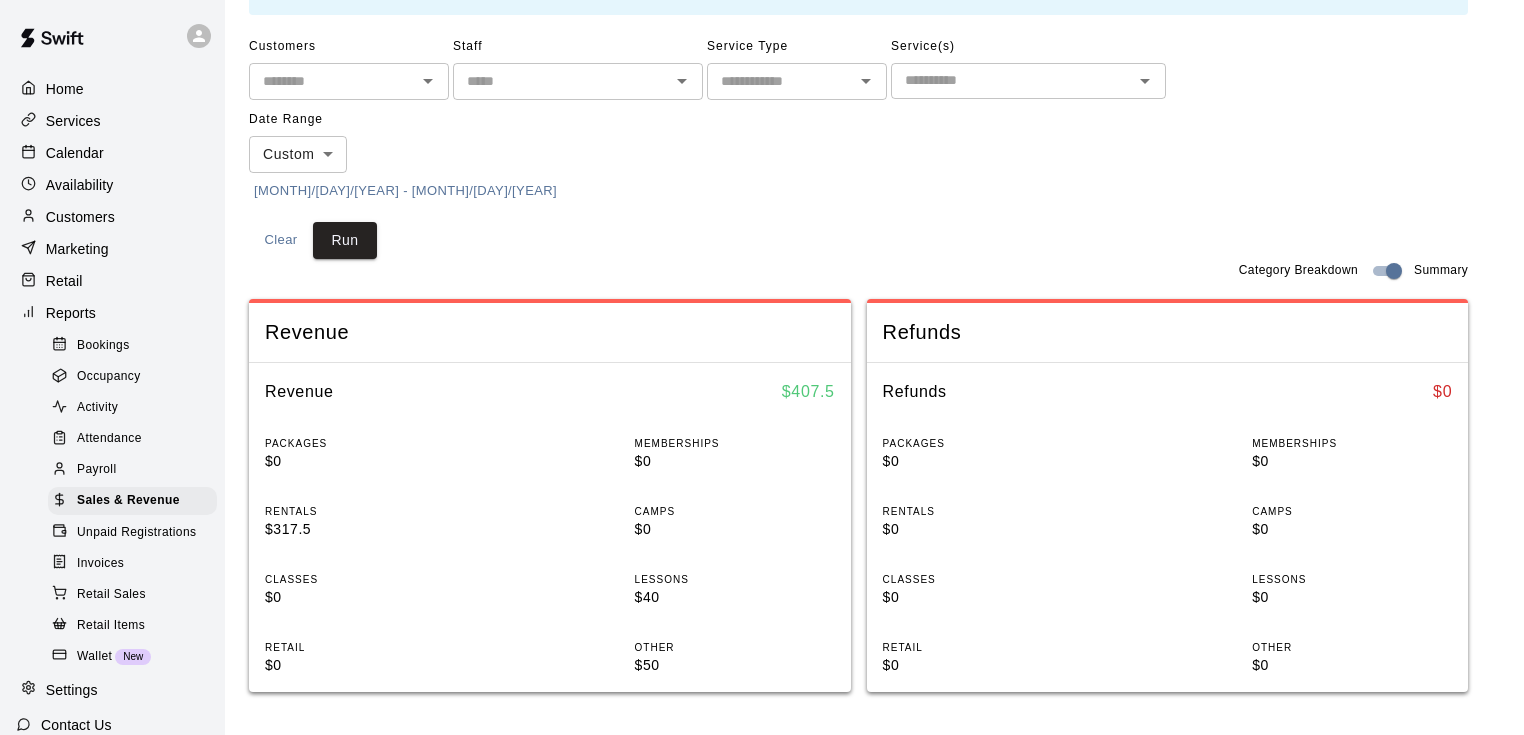 click on "[MONTH]/[DAY]/[YEAR] - [MONTH]/[DAY]/[YEAR]" at bounding box center [405, 191] 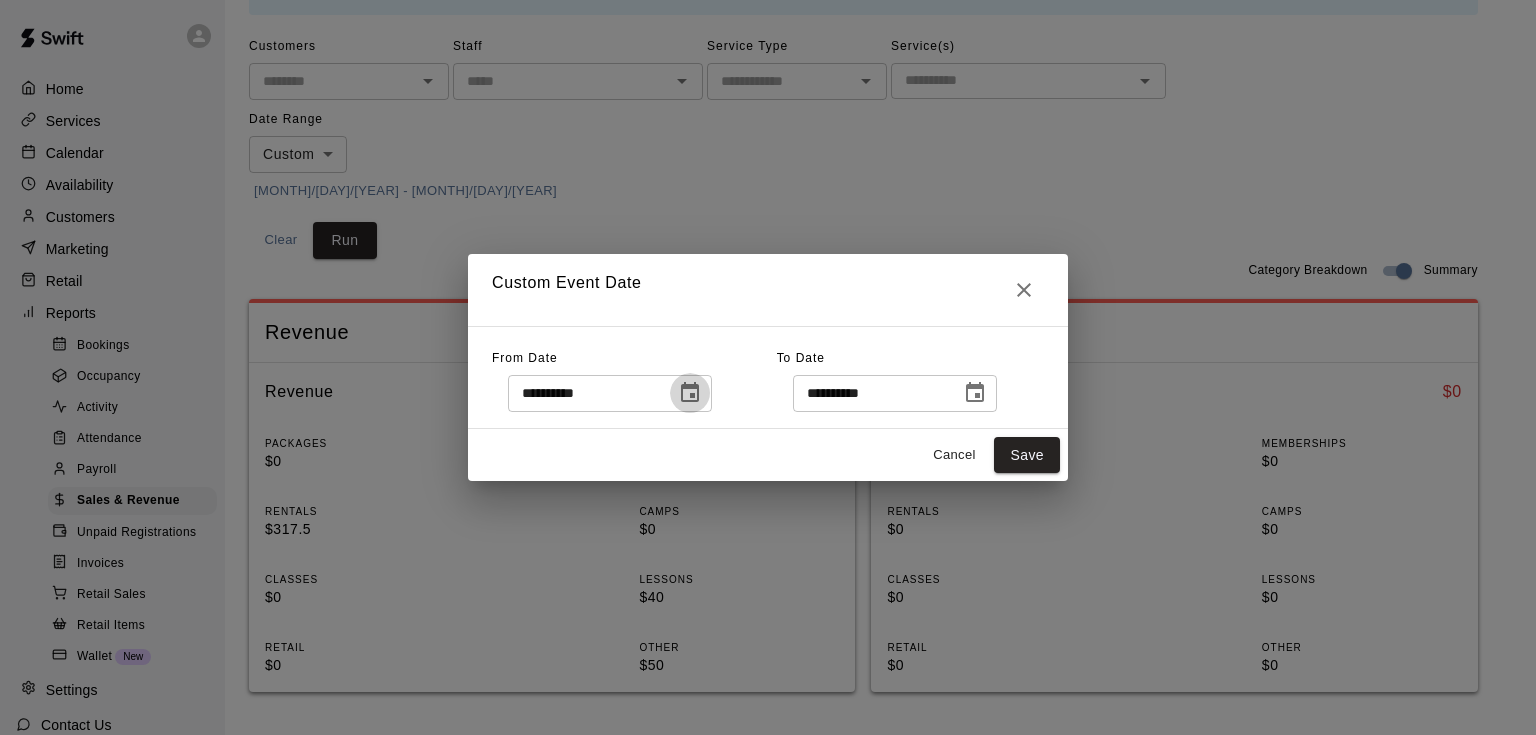click 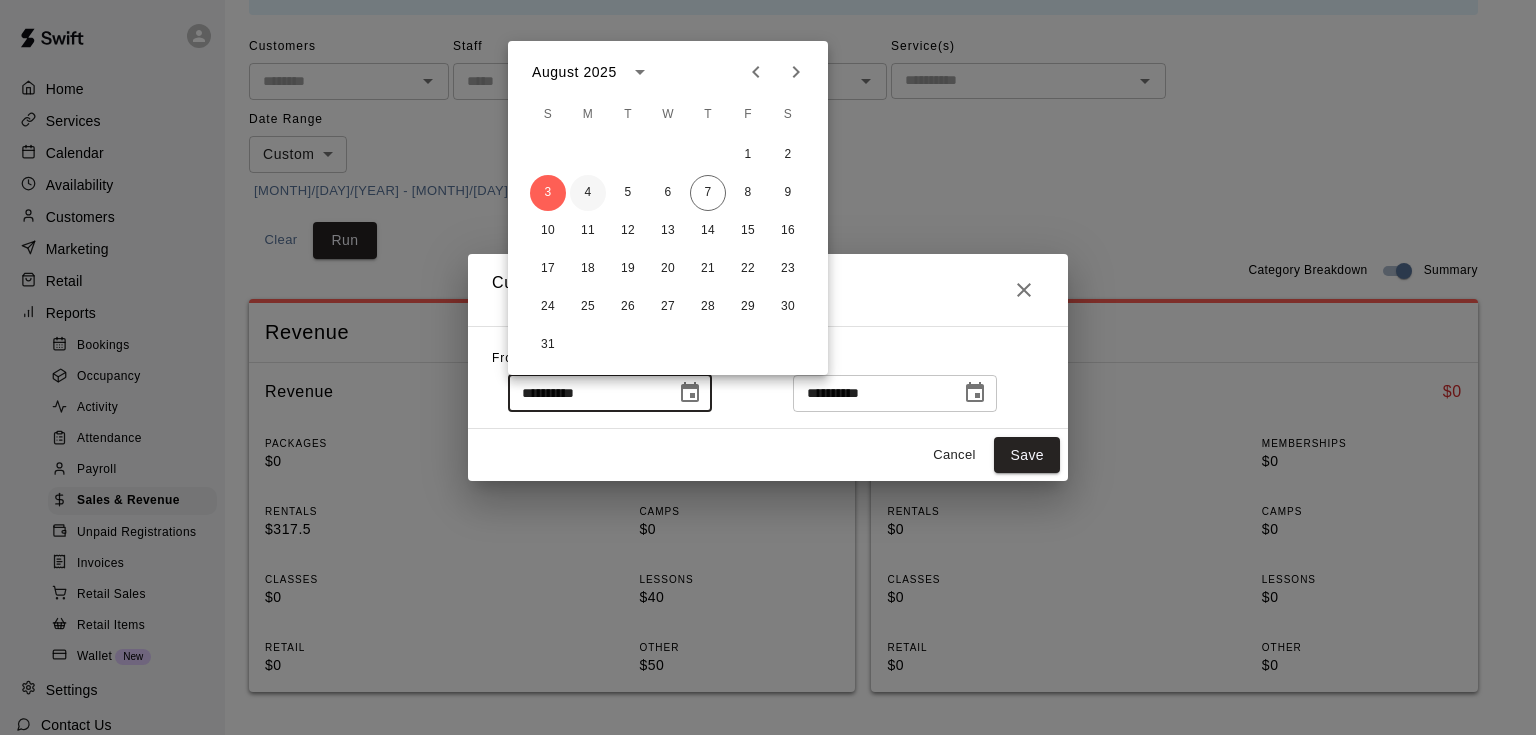 click on "4" at bounding box center [588, 193] 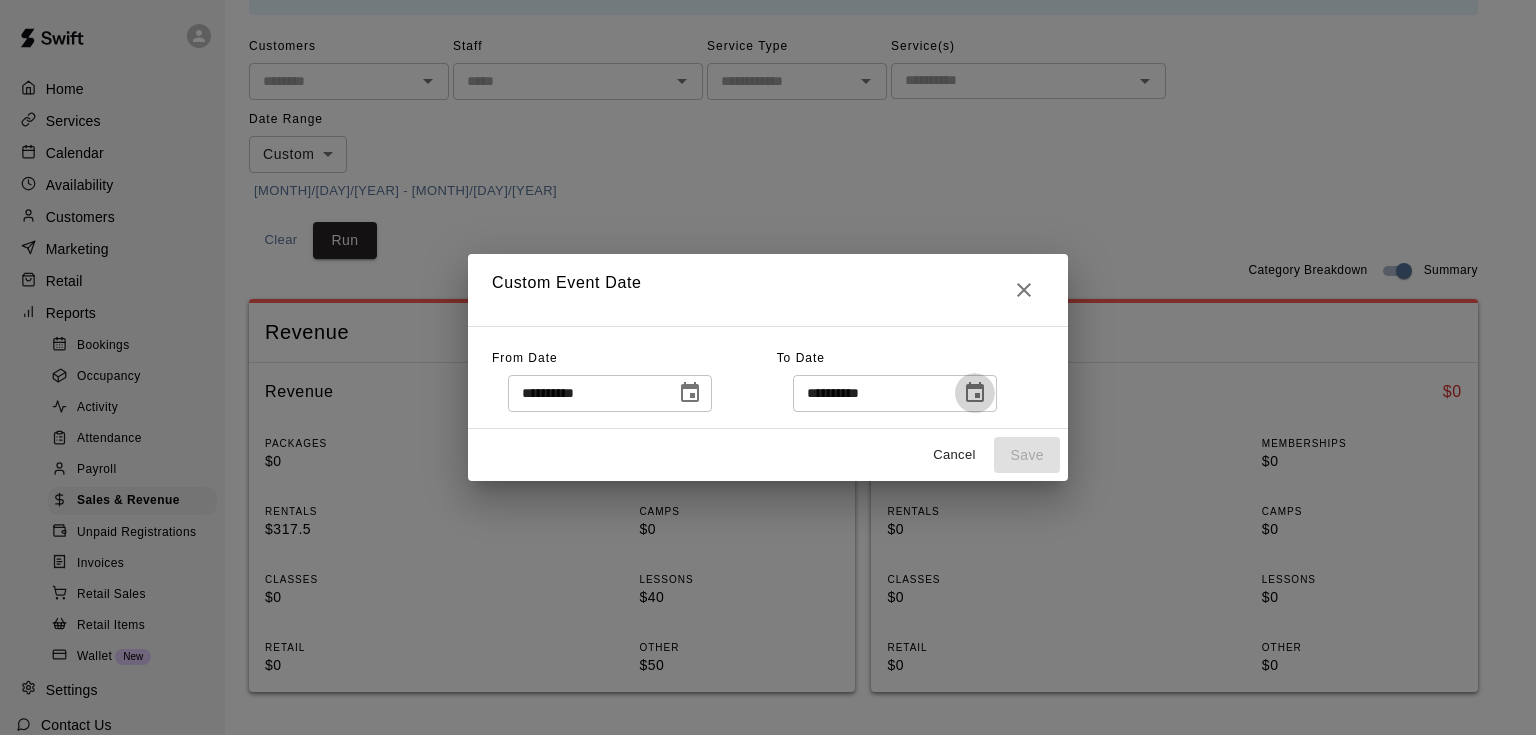 click 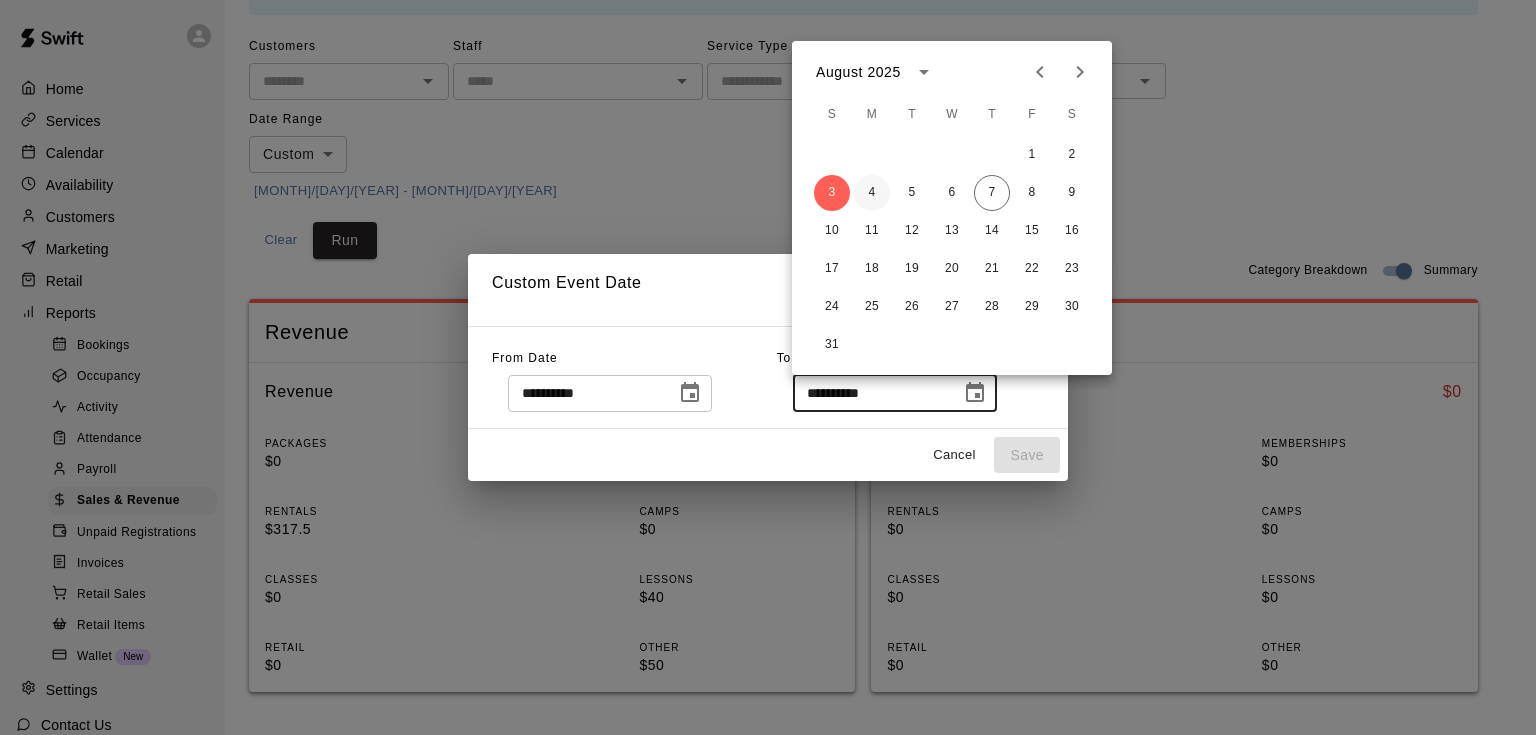 click on "4" at bounding box center [872, 193] 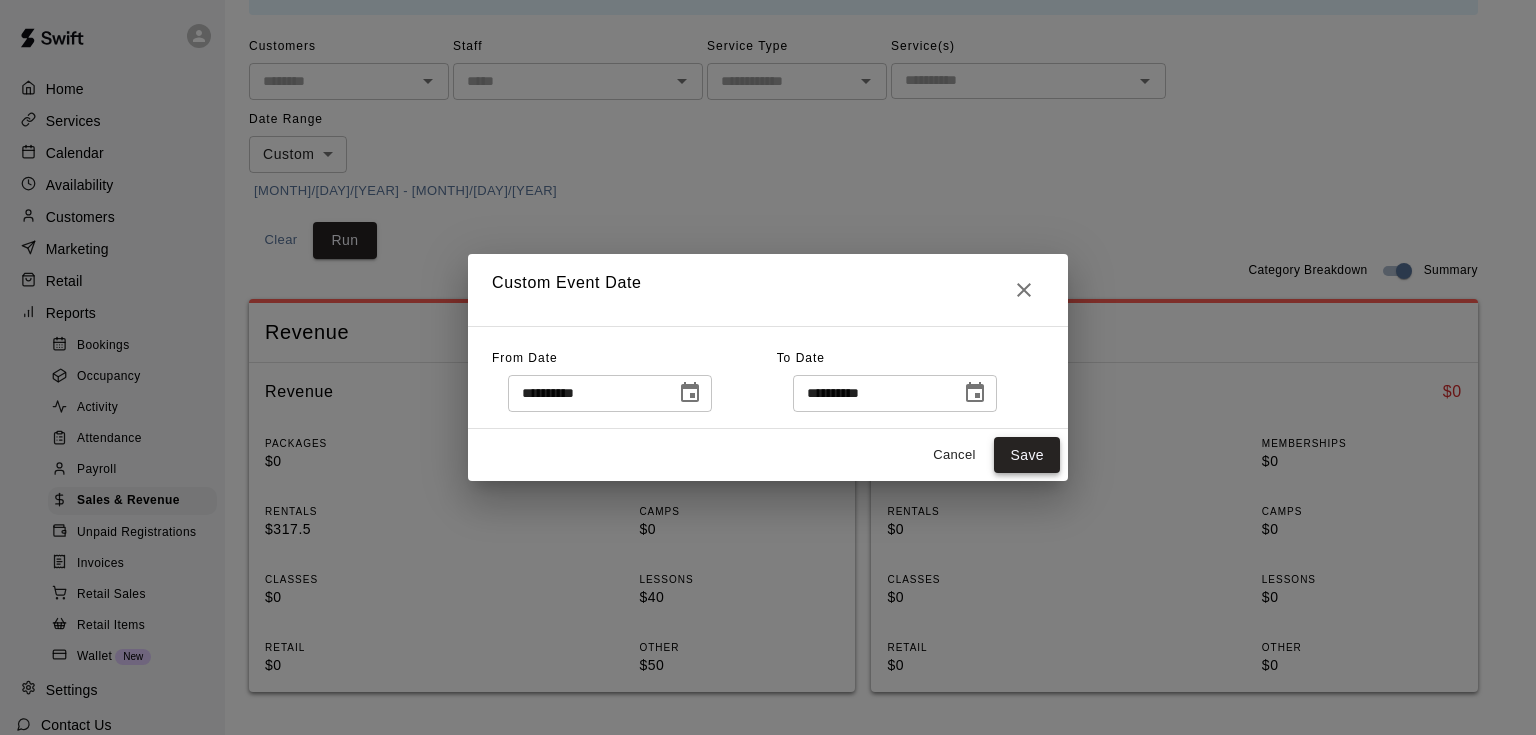 click on "Save" at bounding box center [1027, 455] 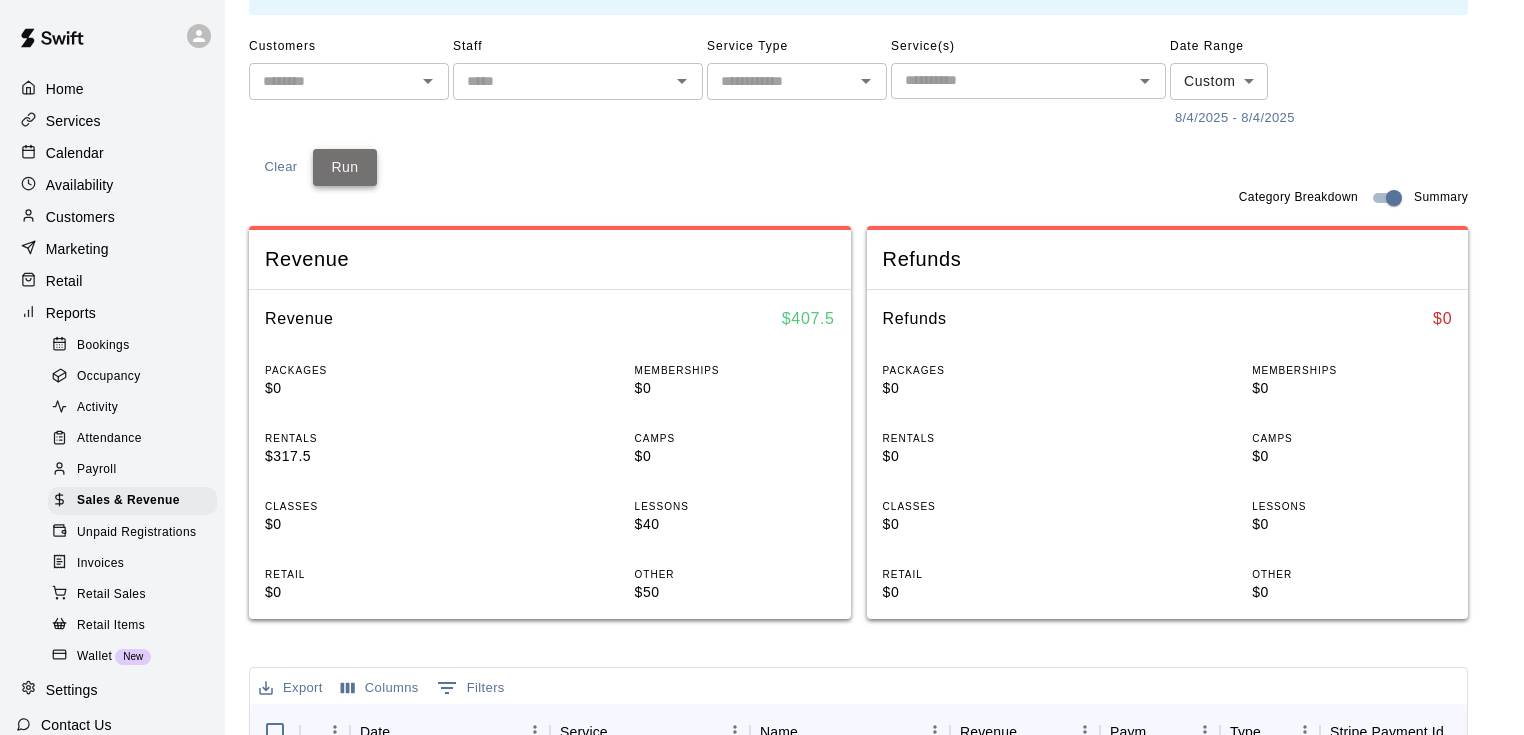 click on "Run" at bounding box center [345, 167] 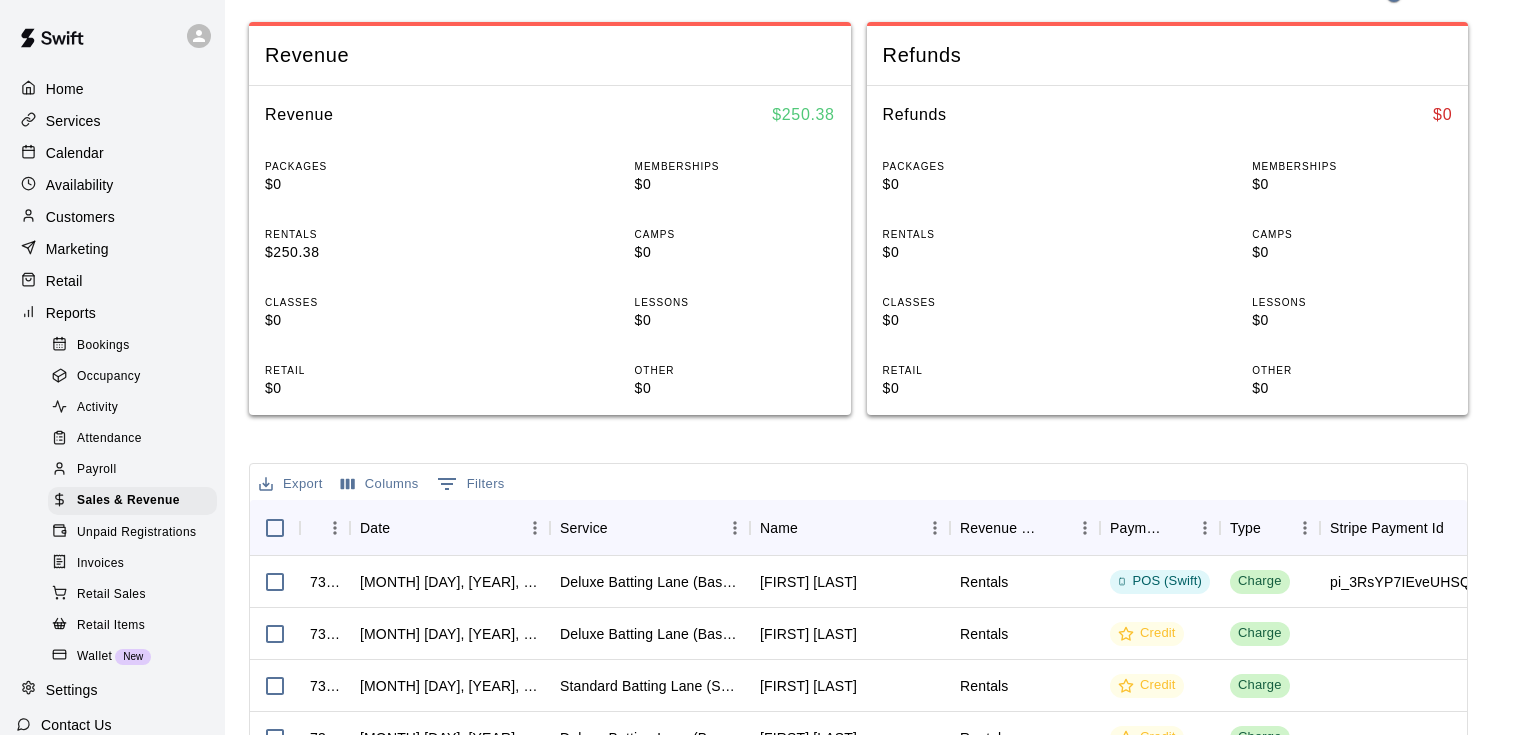 scroll, scrollTop: 480, scrollLeft: 0, axis: vertical 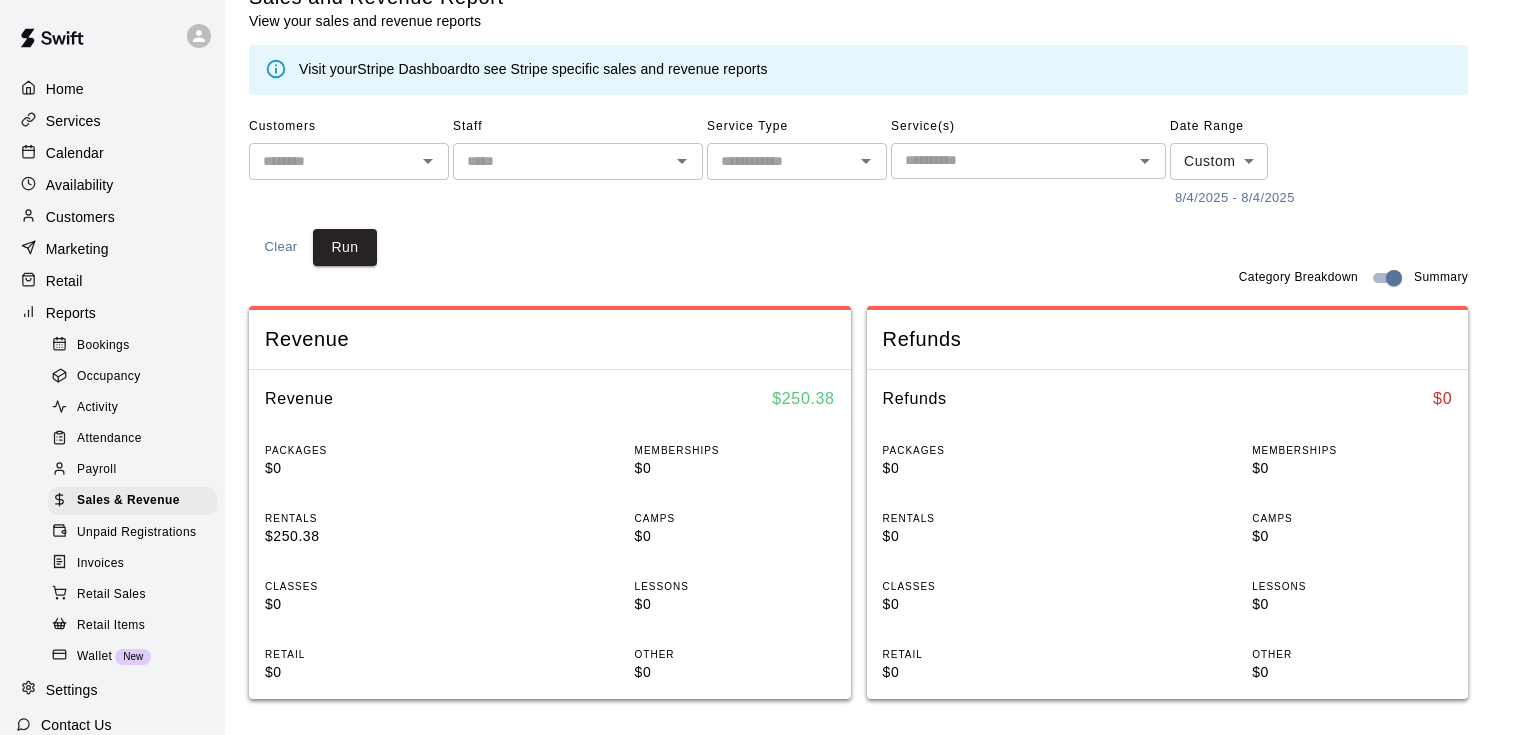 click on "8/4/2025 - 8/4/2025" at bounding box center [1235, 198] 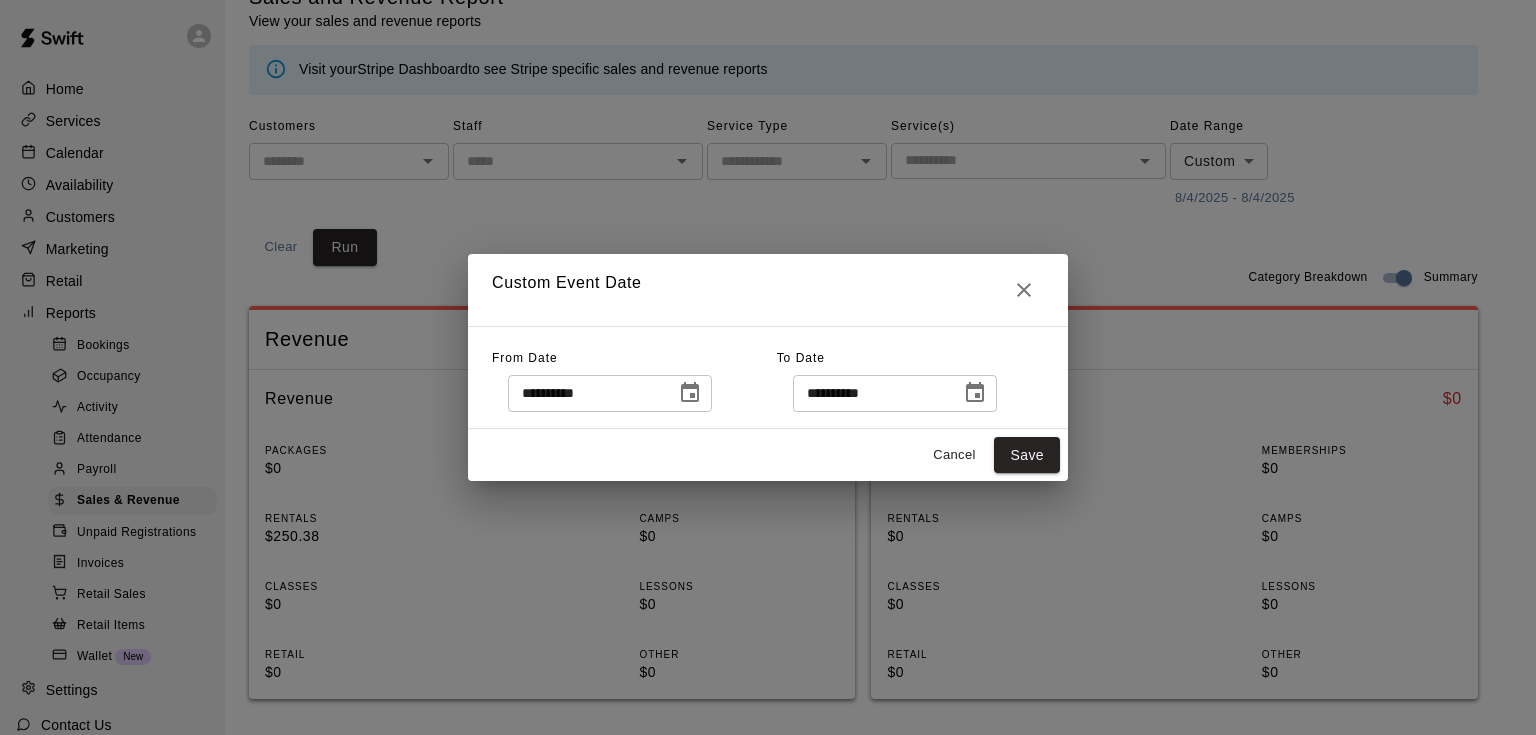 click 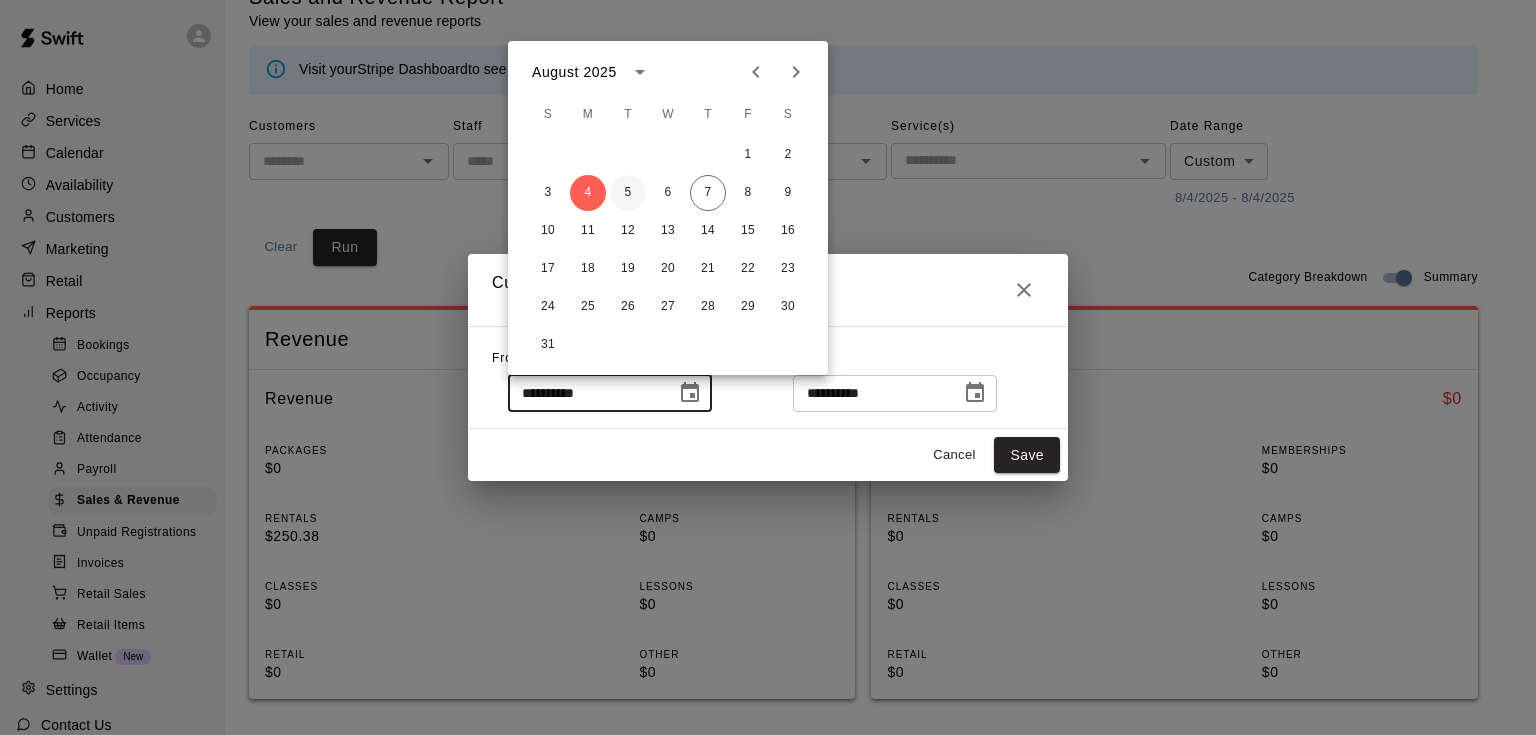 click on "5" at bounding box center [628, 193] 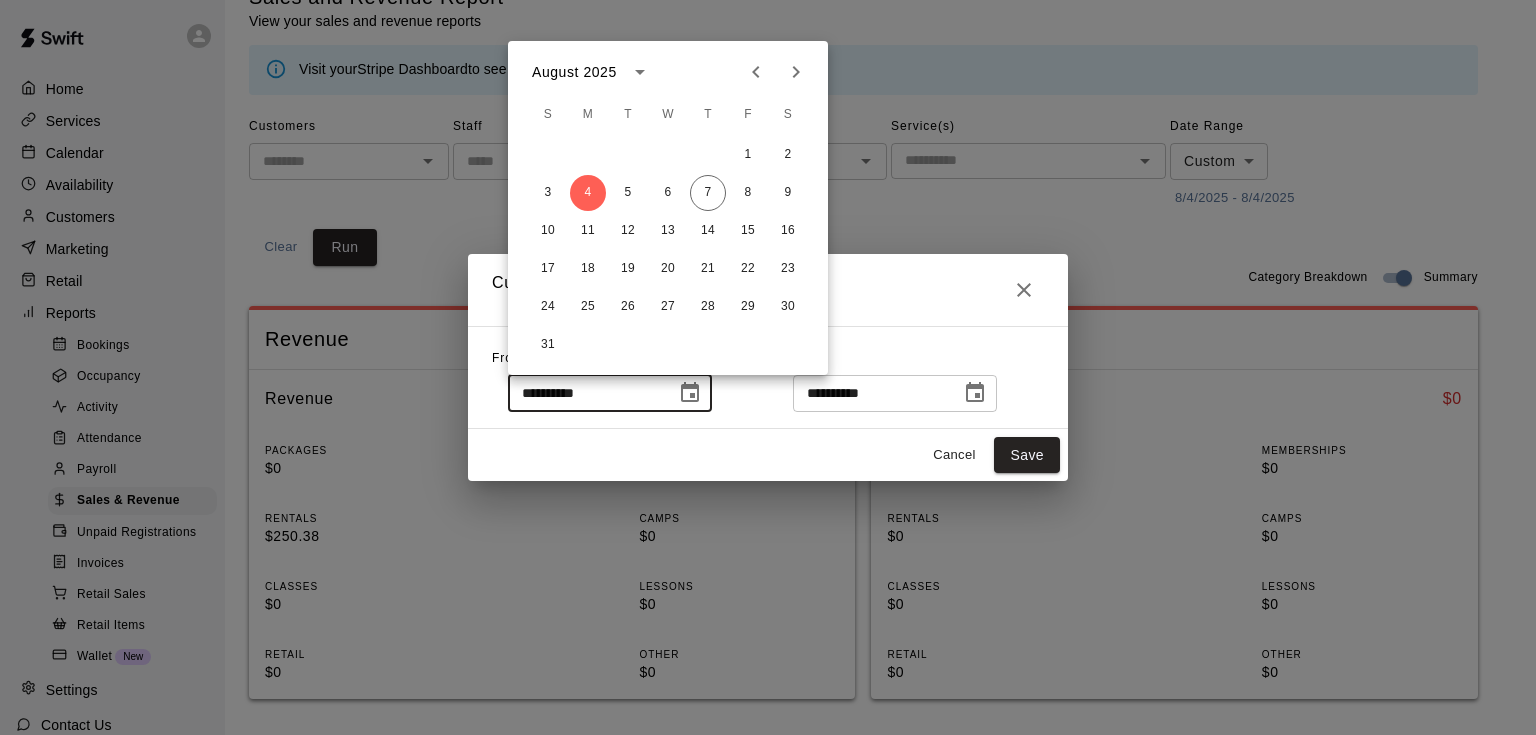 type on "**********" 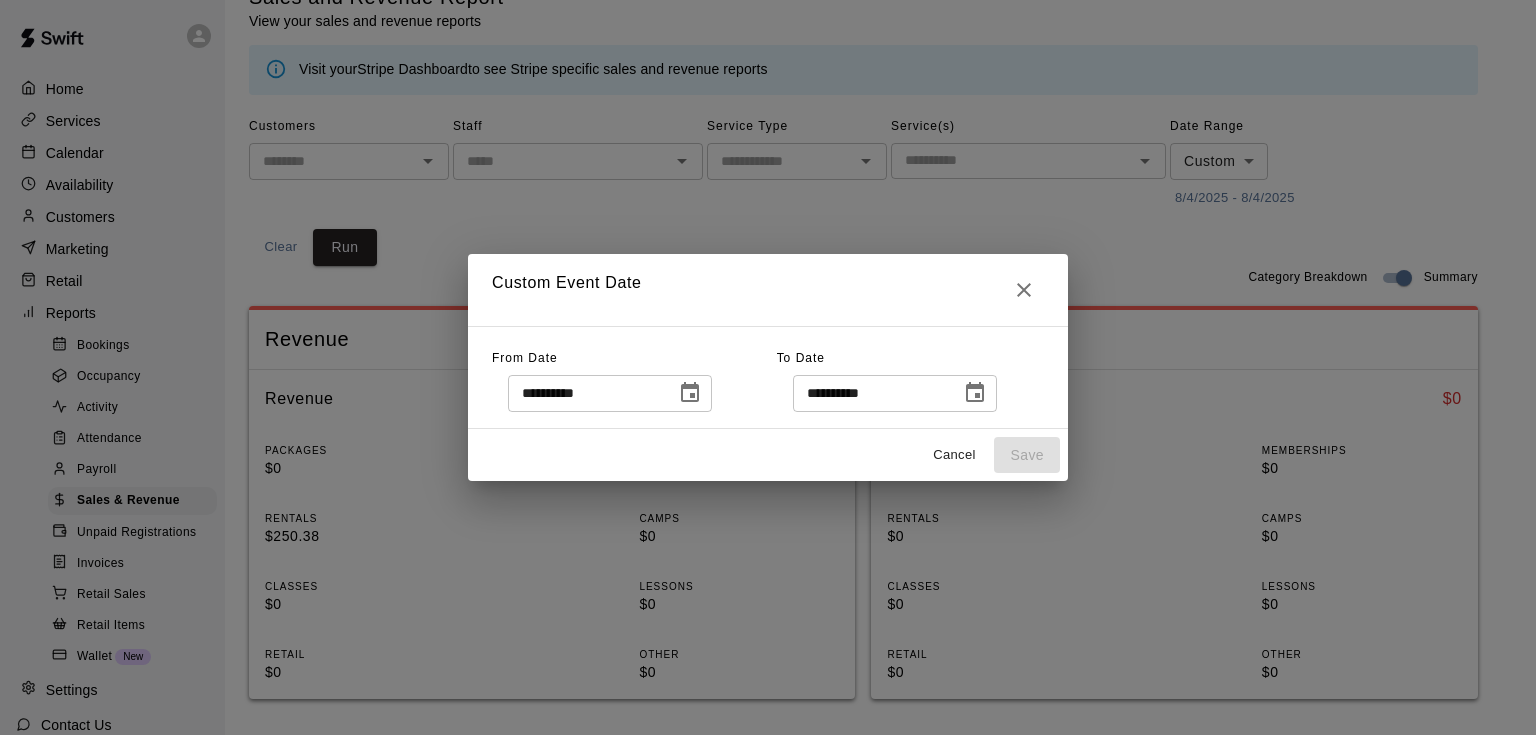 click 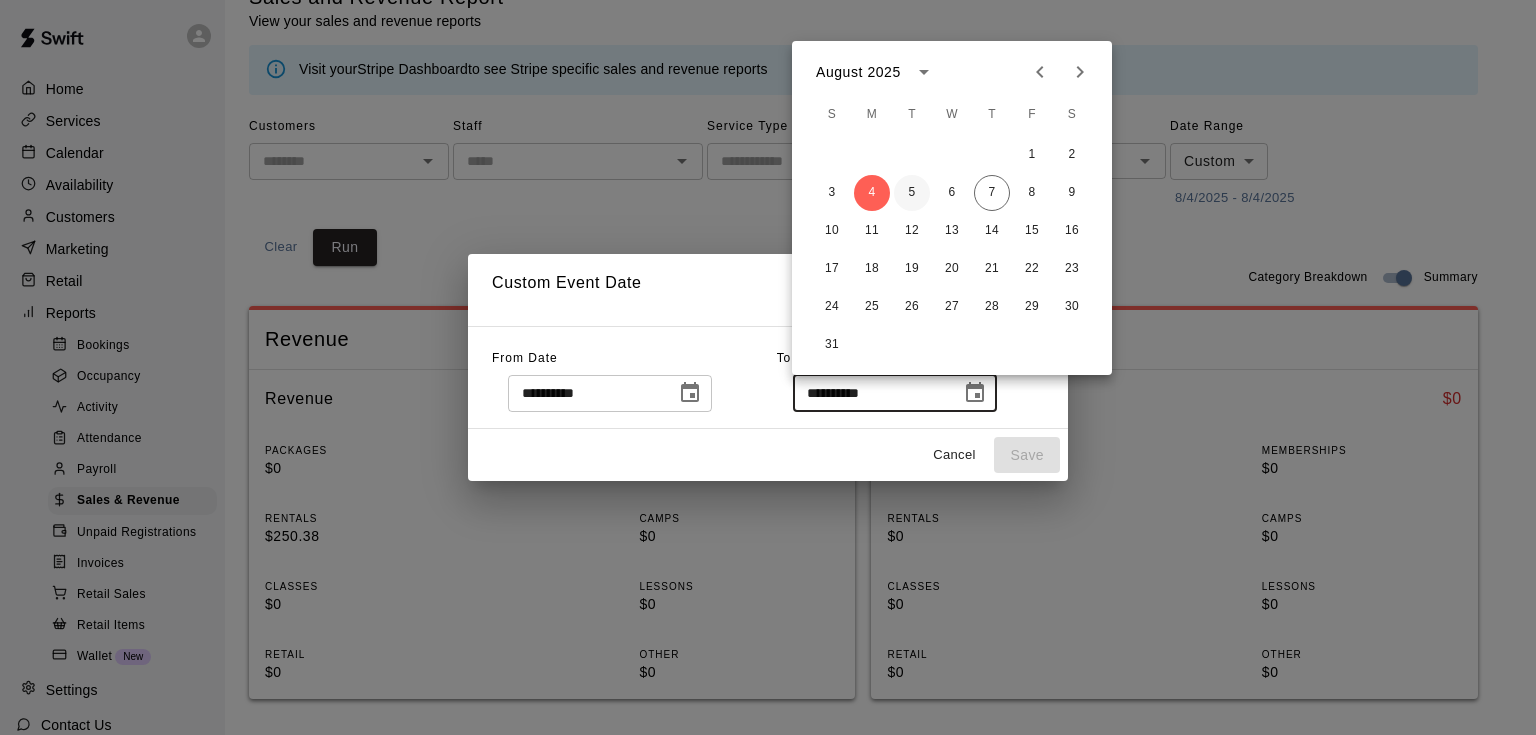 click on "5" at bounding box center [912, 193] 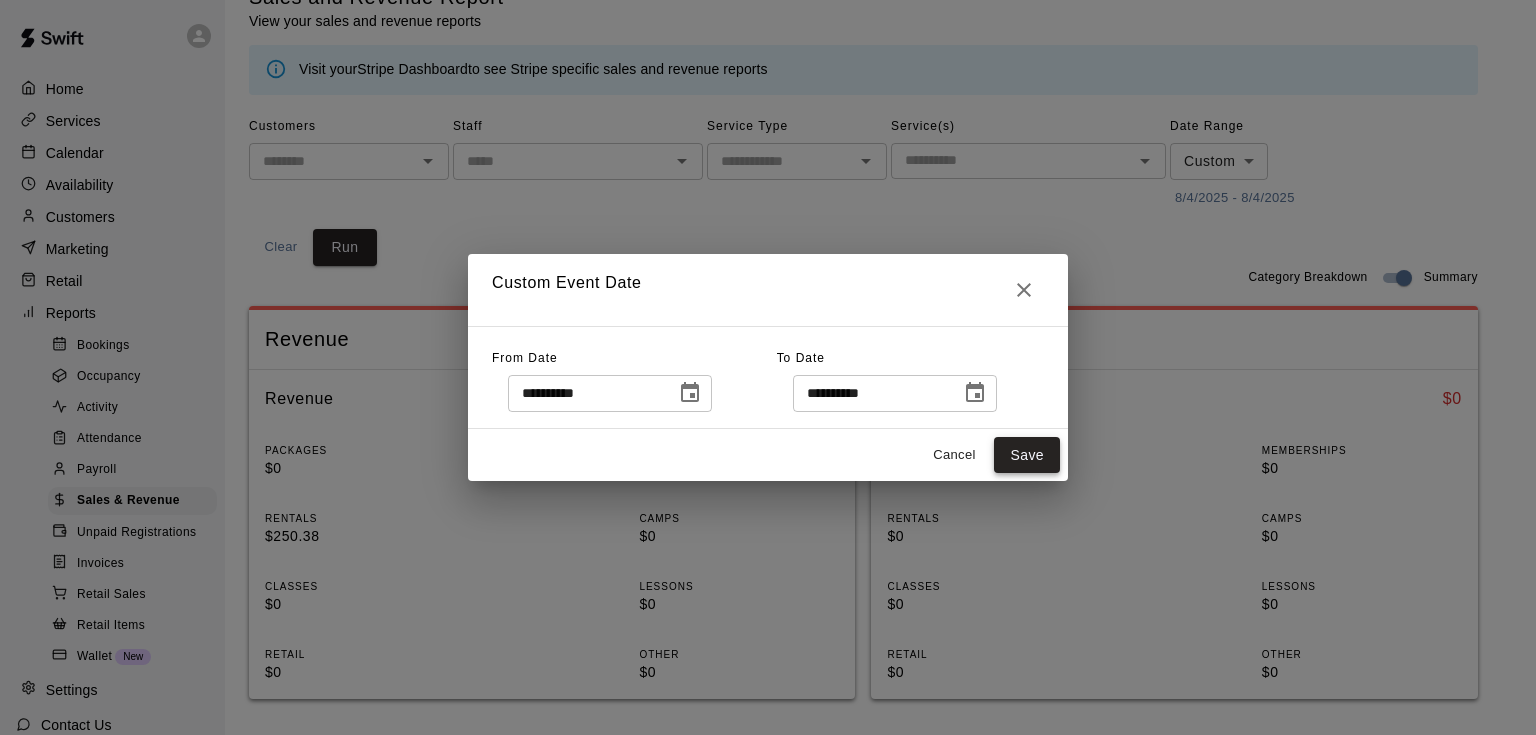 click on "Save" at bounding box center (1027, 455) 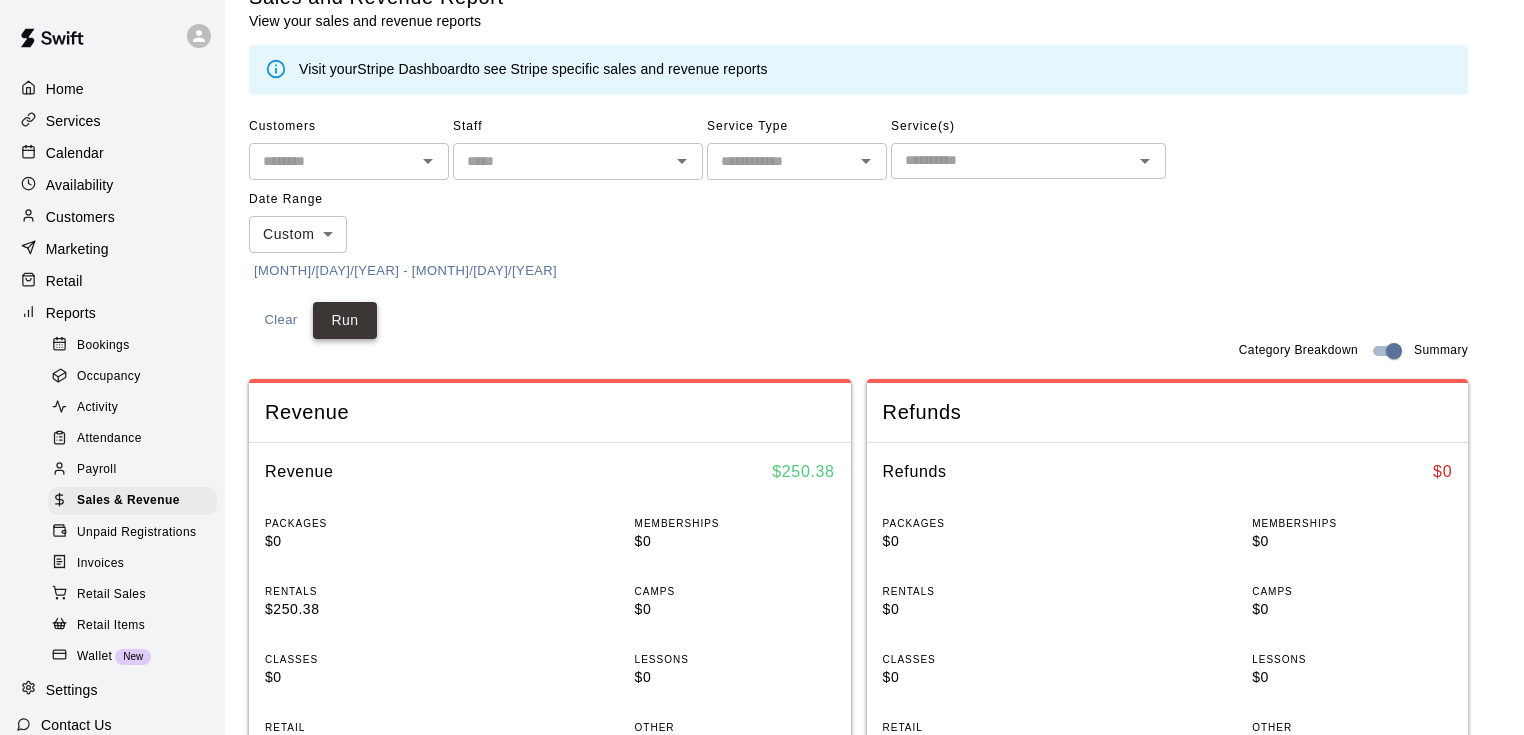 click on "Run" at bounding box center (345, 320) 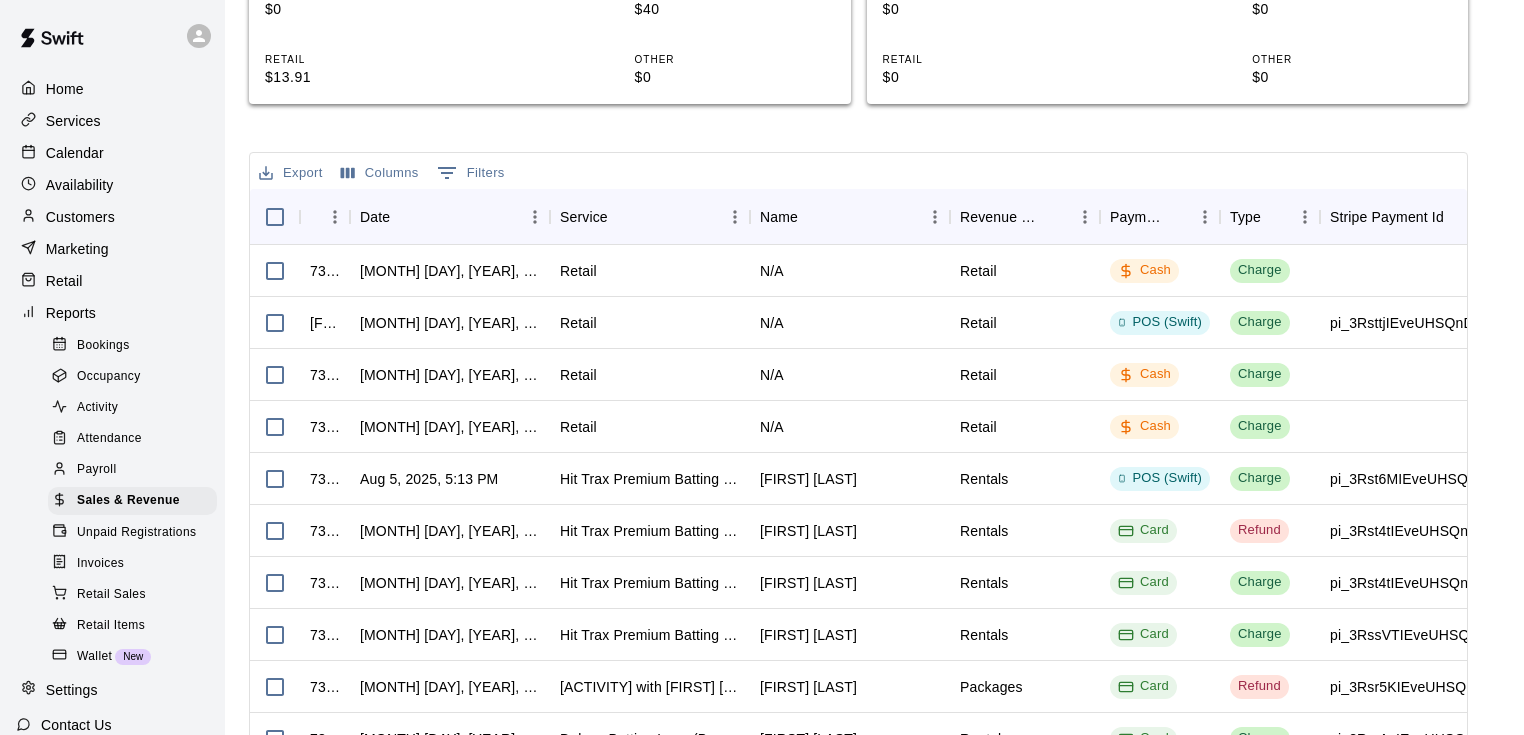 scroll, scrollTop: 720, scrollLeft: 0, axis: vertical 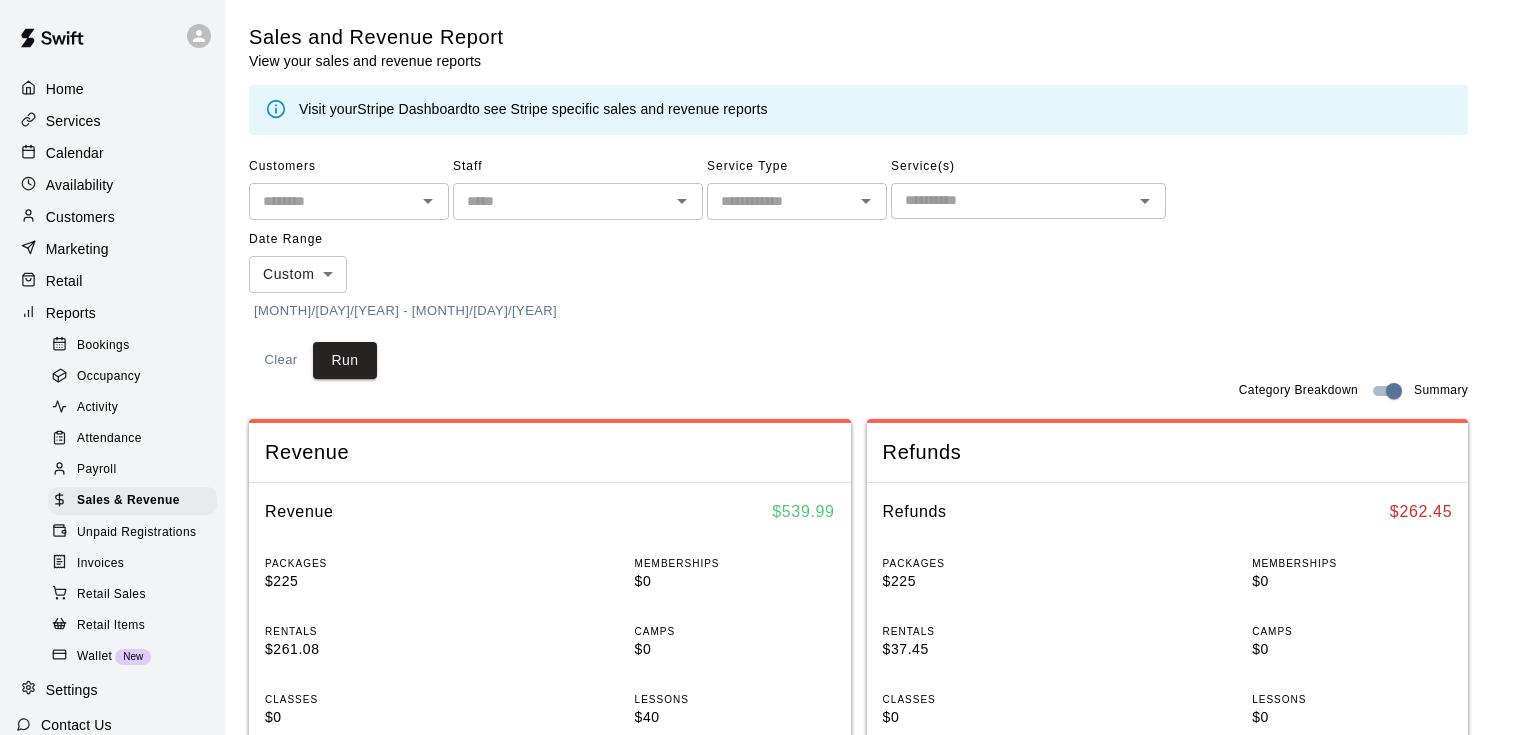 click on "[MONTH]/[DAY]/[YEAR] - [MONTH]/[DAY]/[YEAR]" at bounding box center [405, 311] 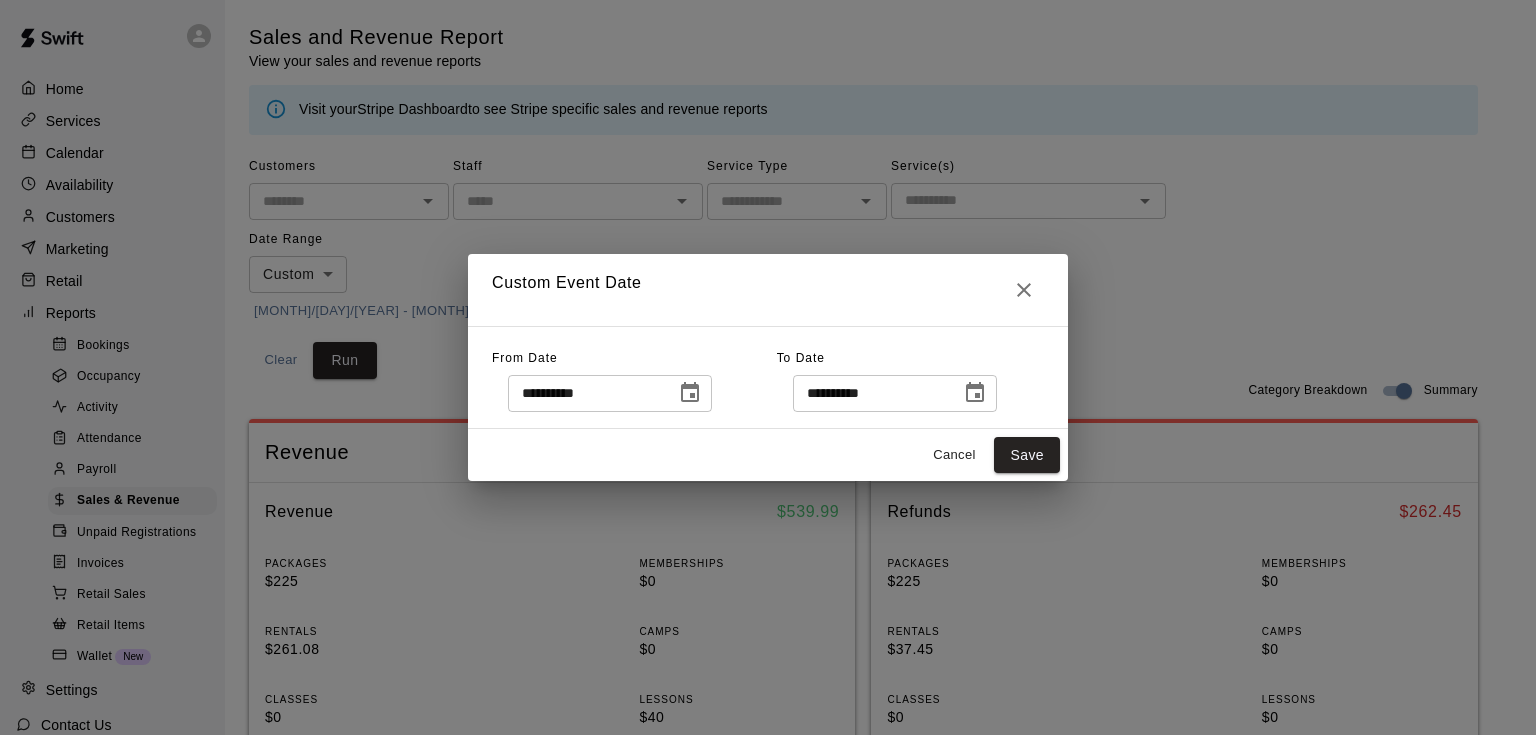 click 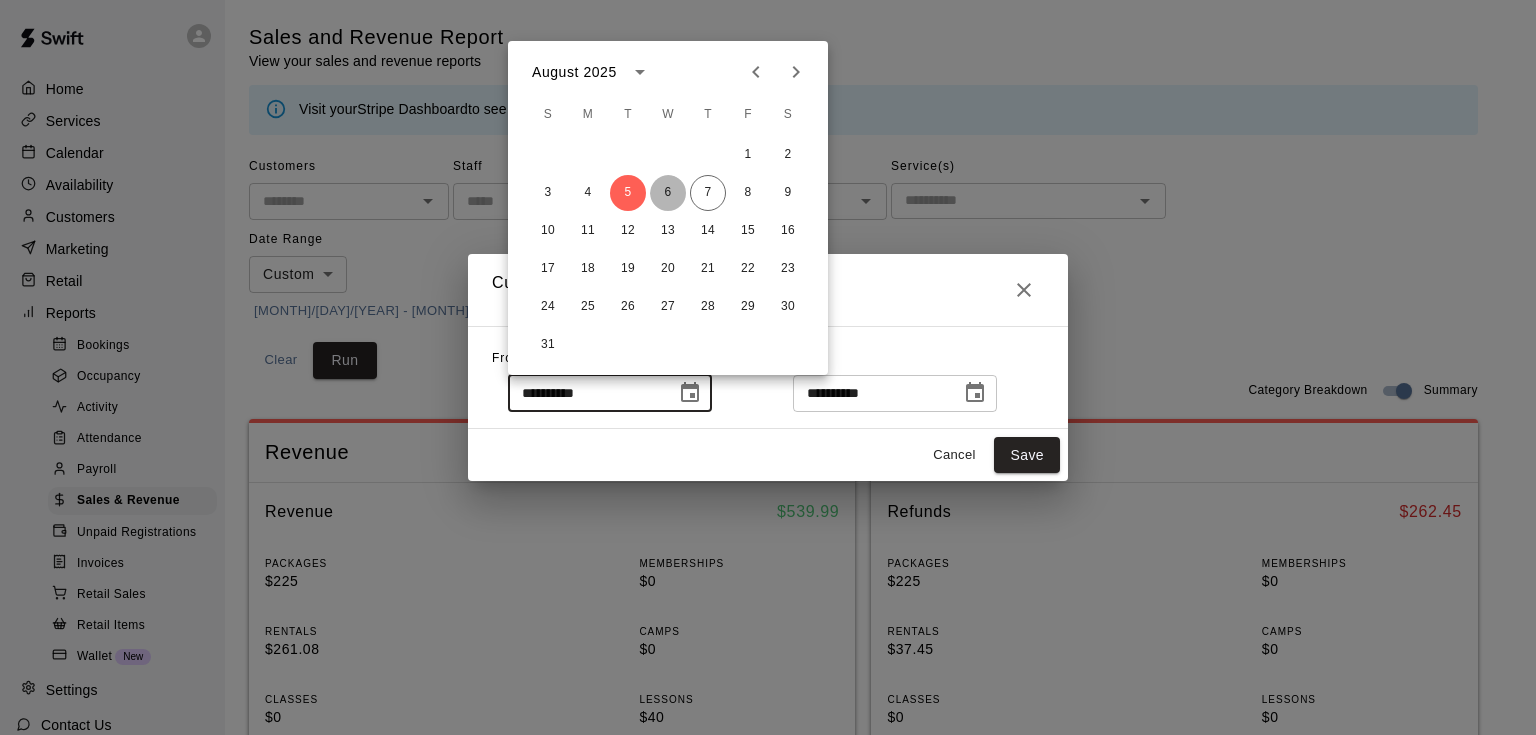 click on "6" at bounding box center [668, 193] 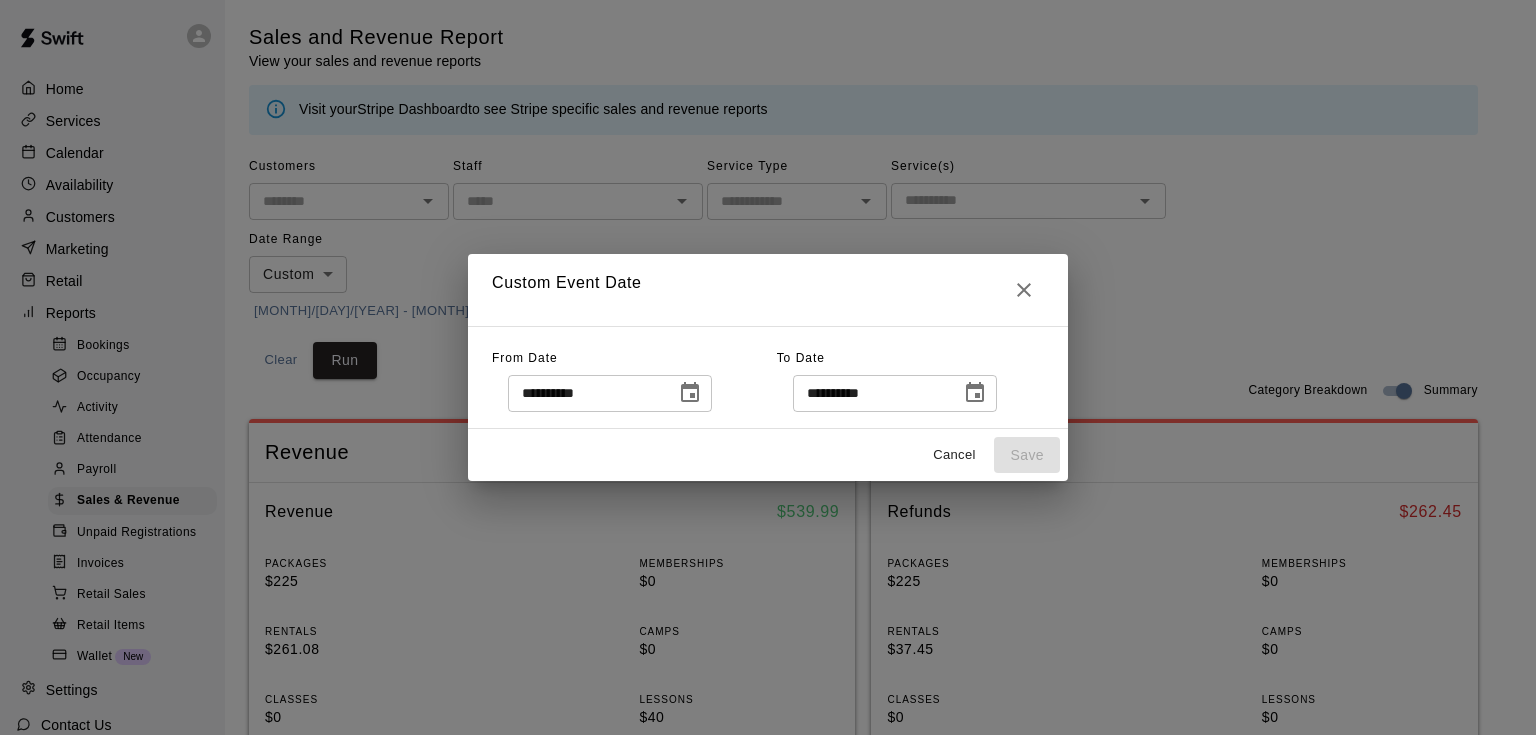 click 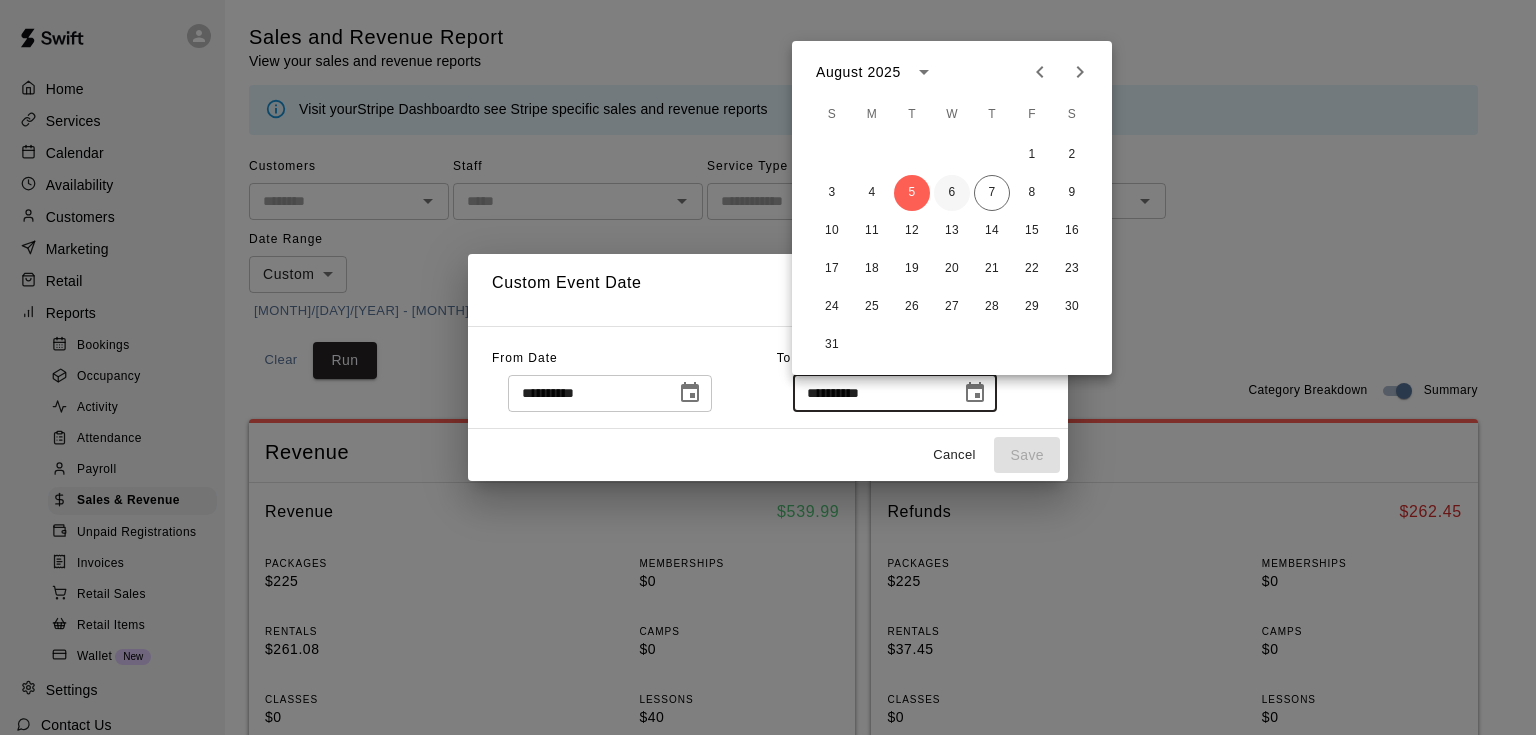 click on "6" at bounding box center [952, 193] 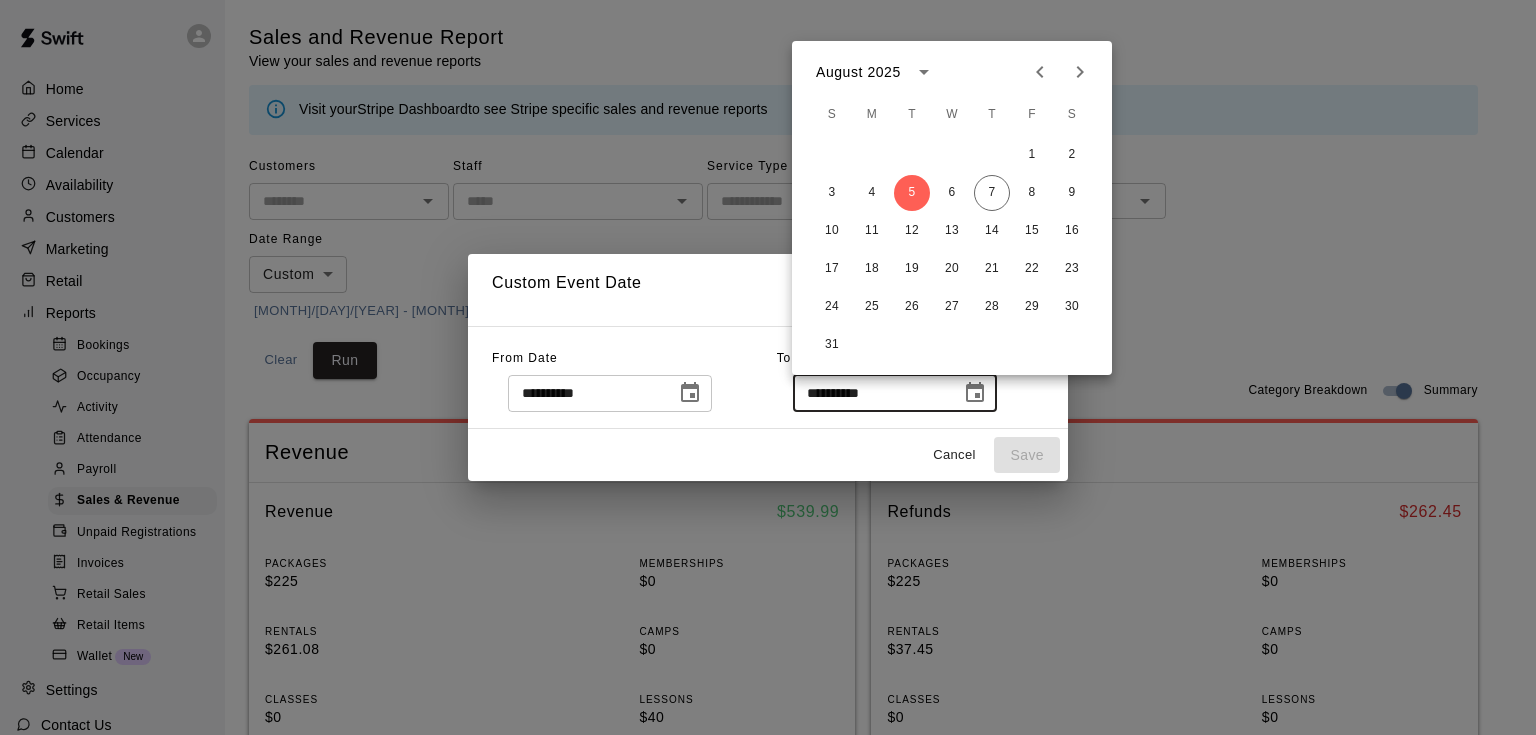 type on "**********" 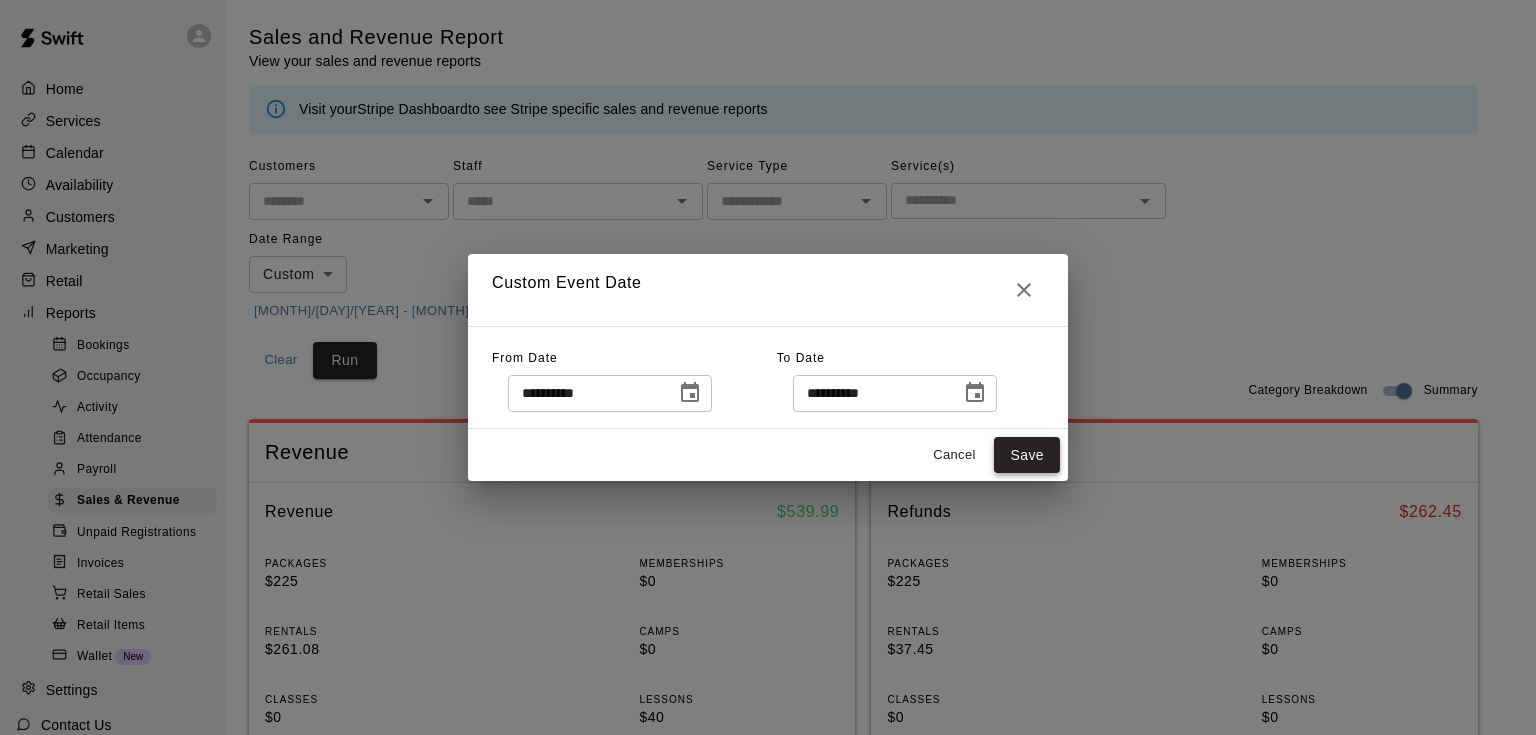 click on "Save" at bounding box center [1027, 455] 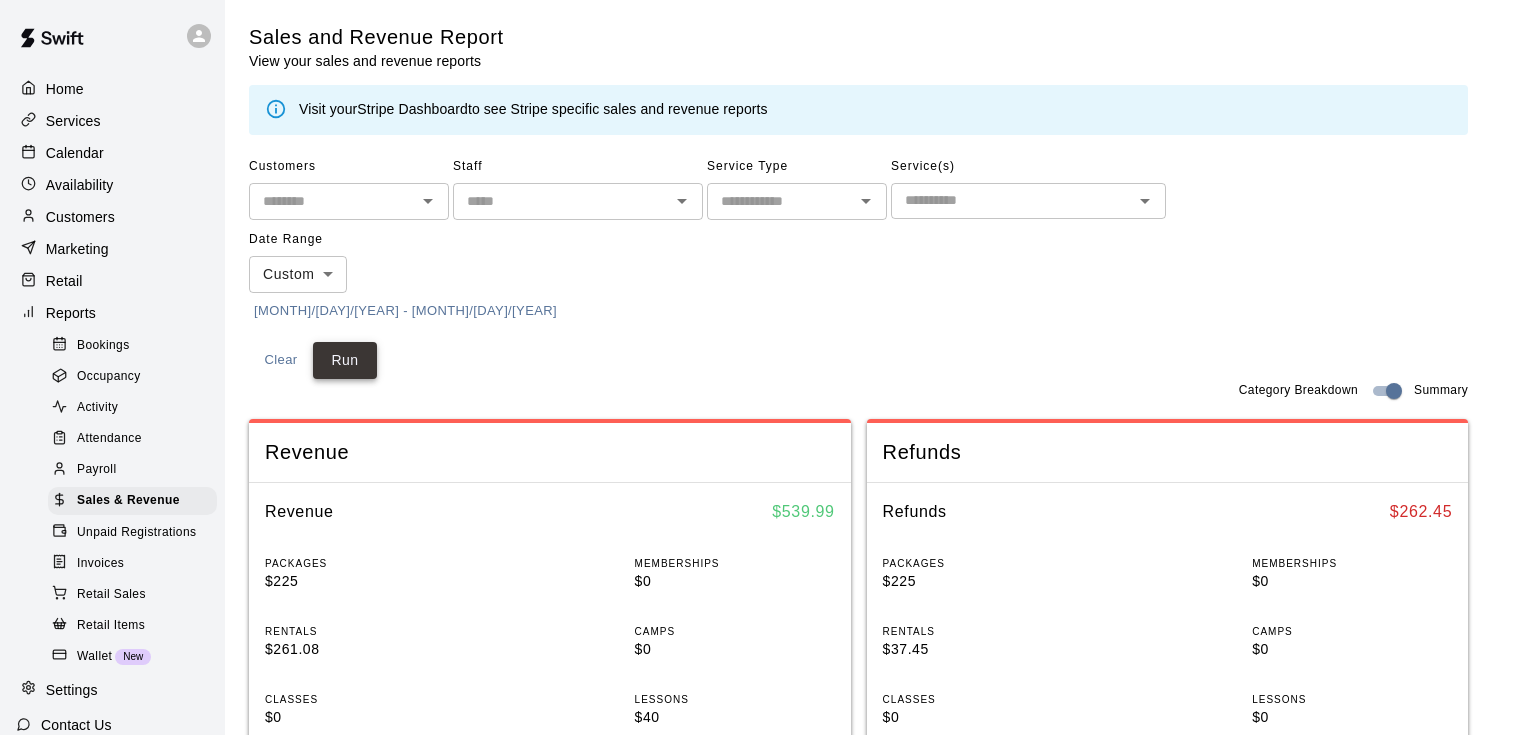 click on "Run" at bounding box center [345, 360] 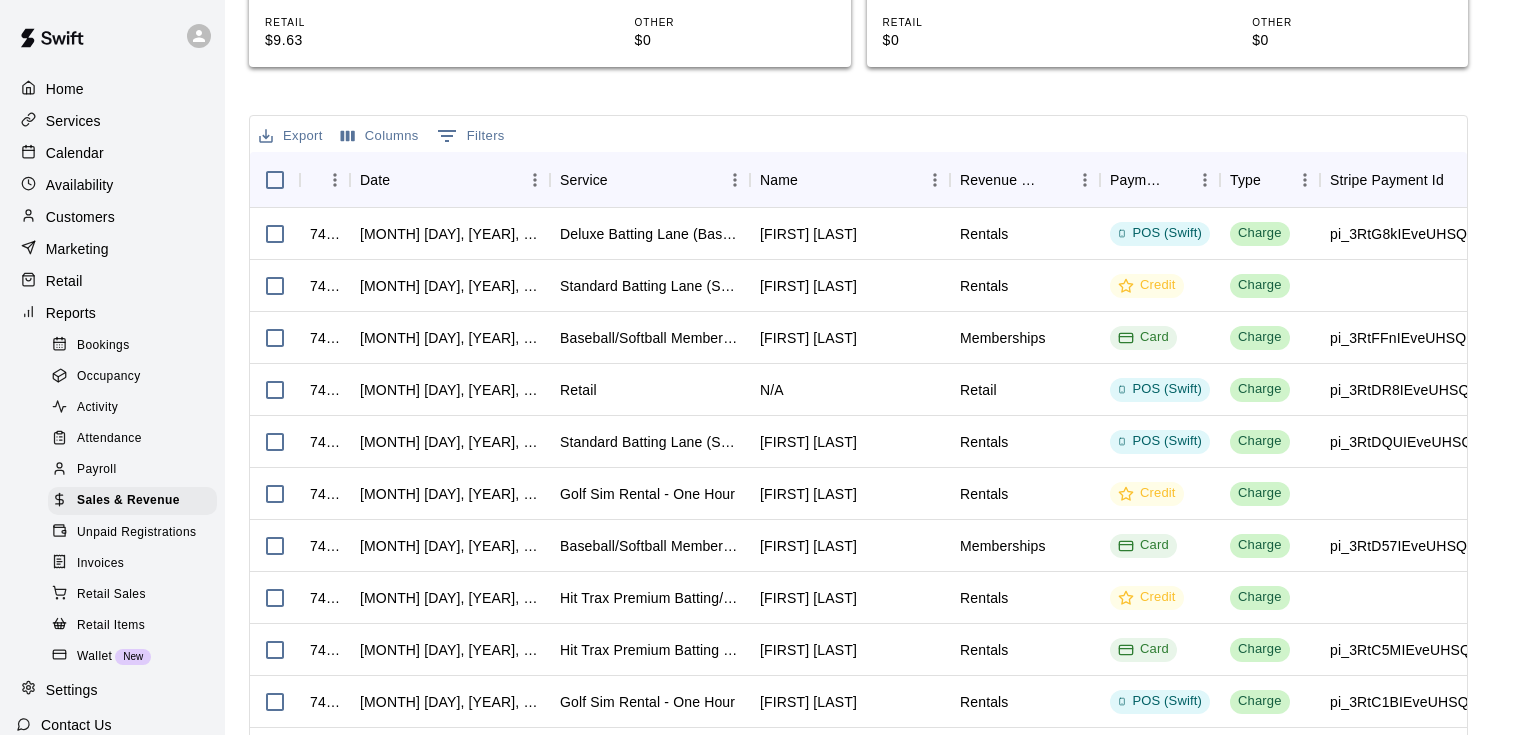 scroll, scrollTop: 760, scrollLeft: 0, axis: vertical 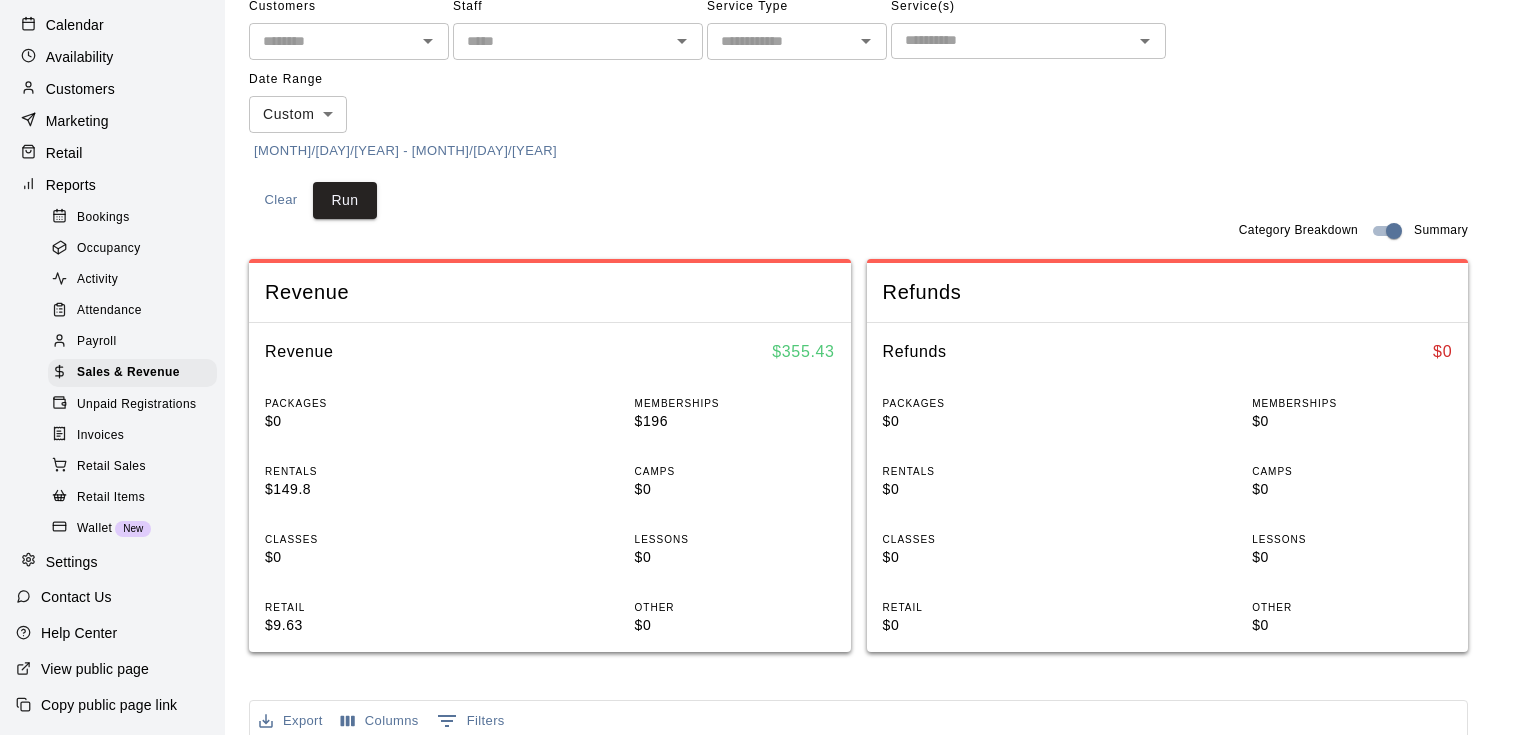 click on "Settings" at bounding box center [72, 562] 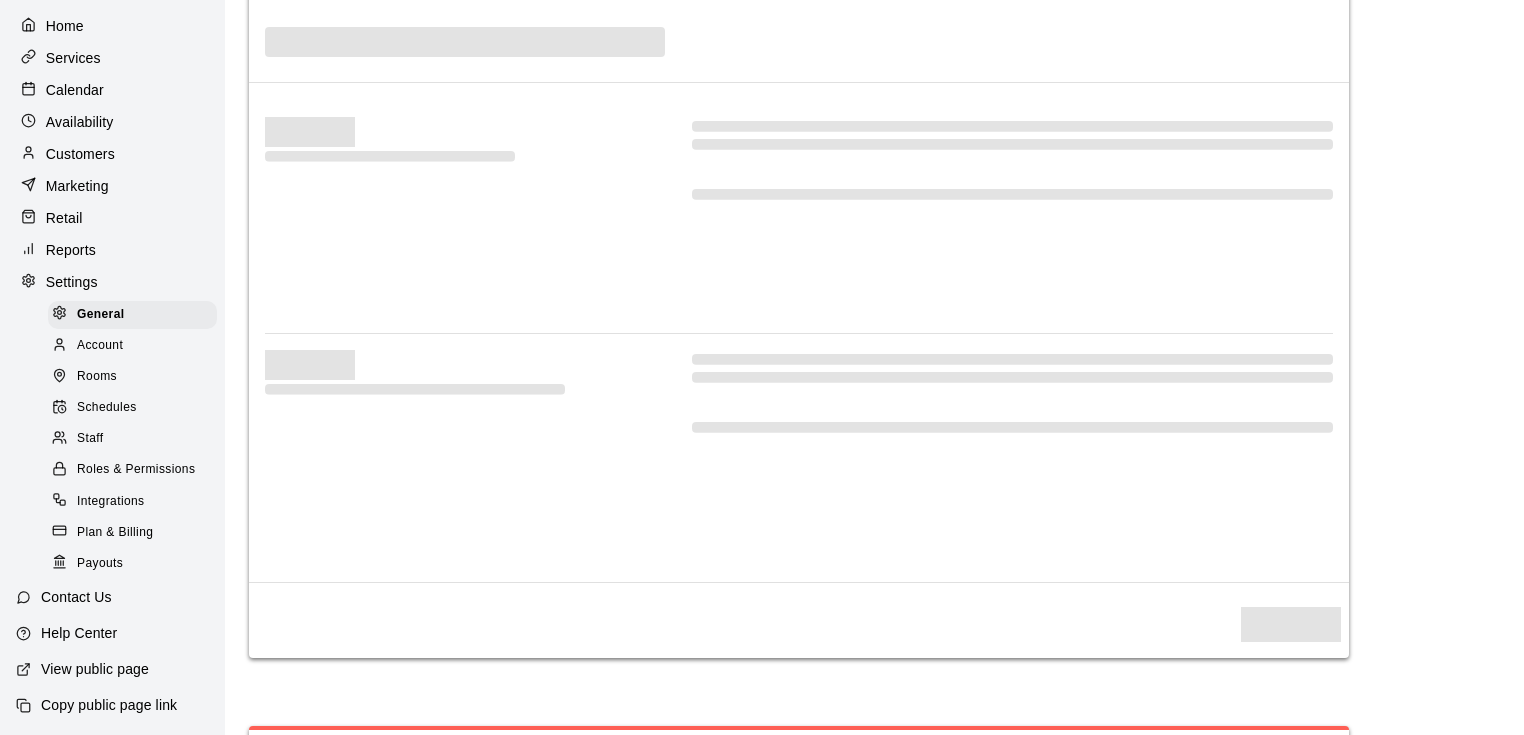 scroll, scrollTop: 0, scrollLeft: 0, axis: both 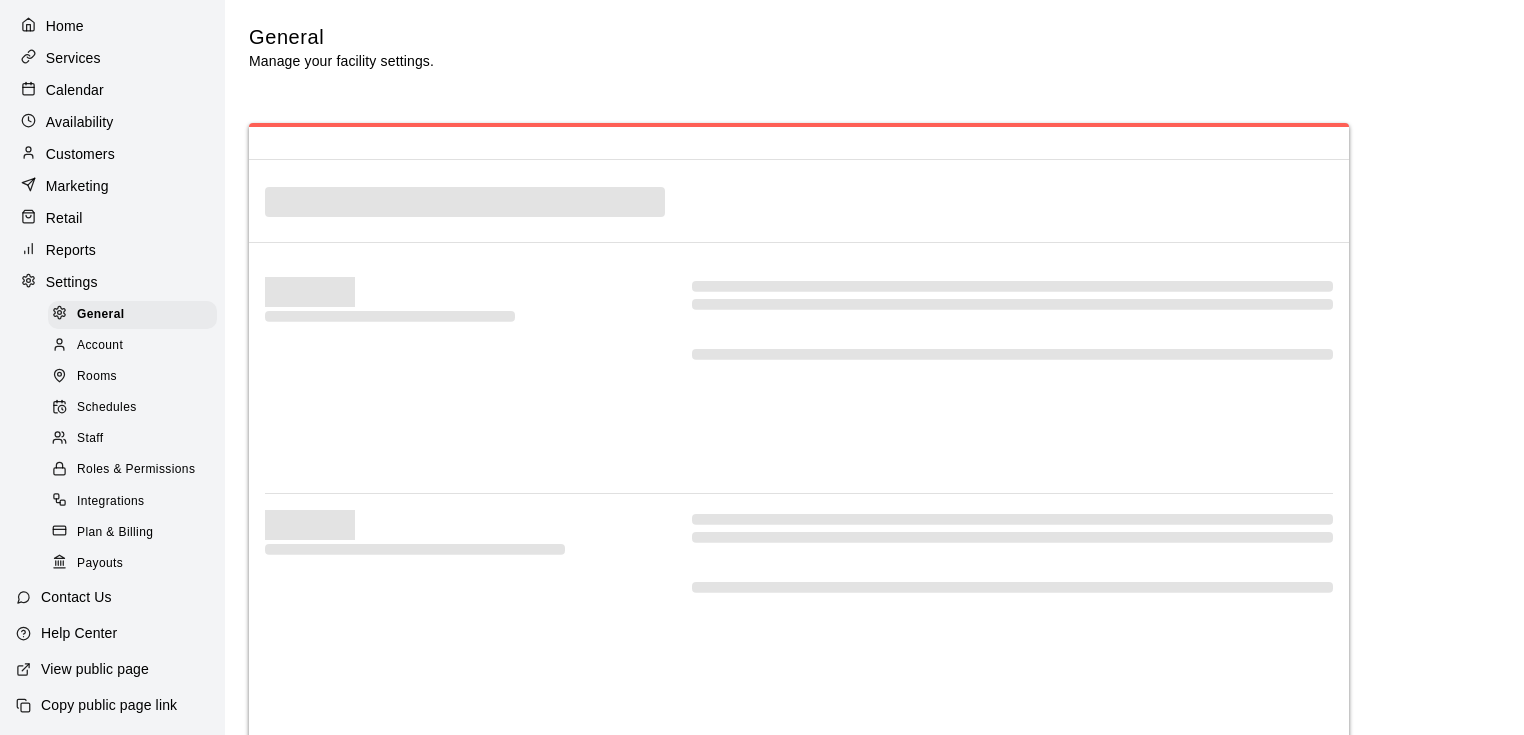 select on "**" 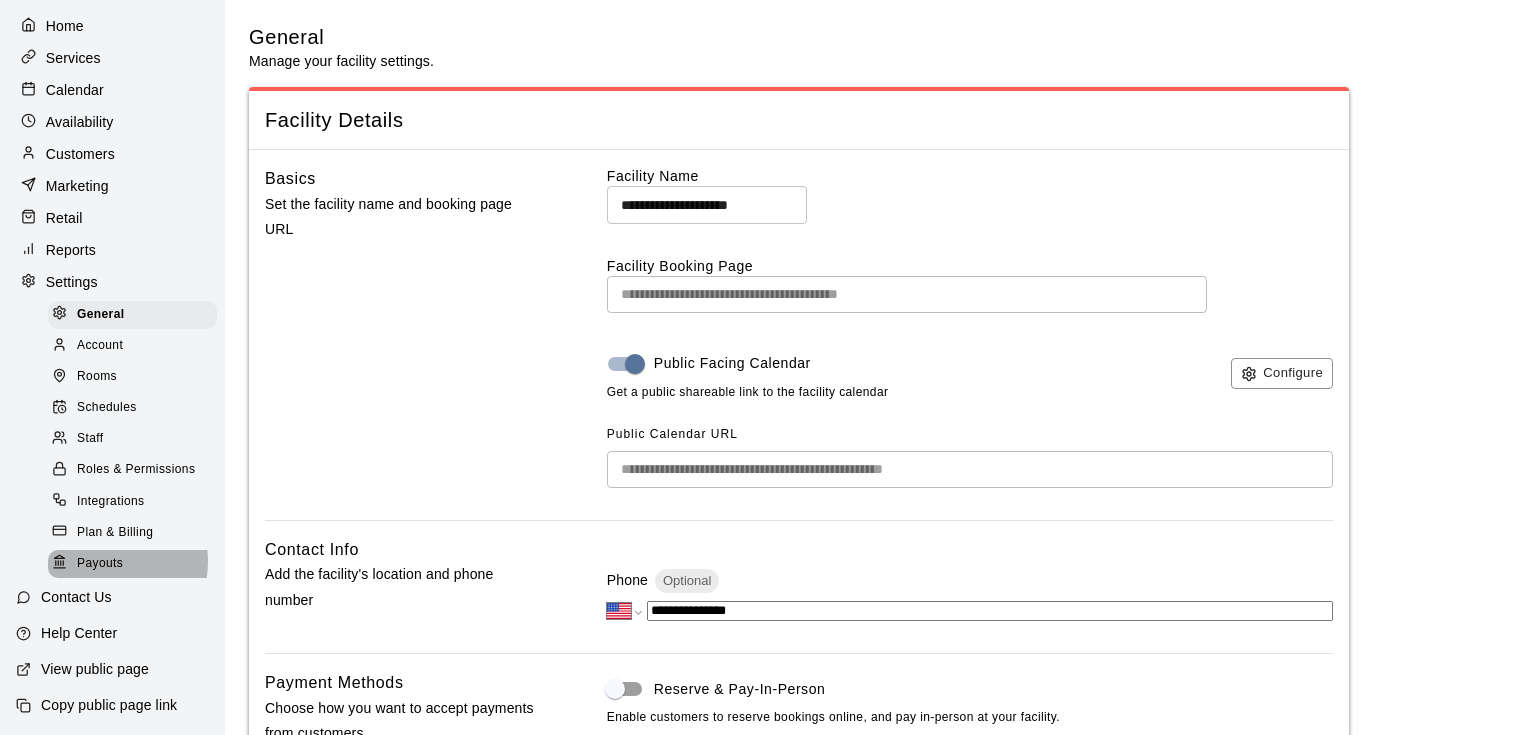 click on "Payouts" at bounding box center (100, 564) 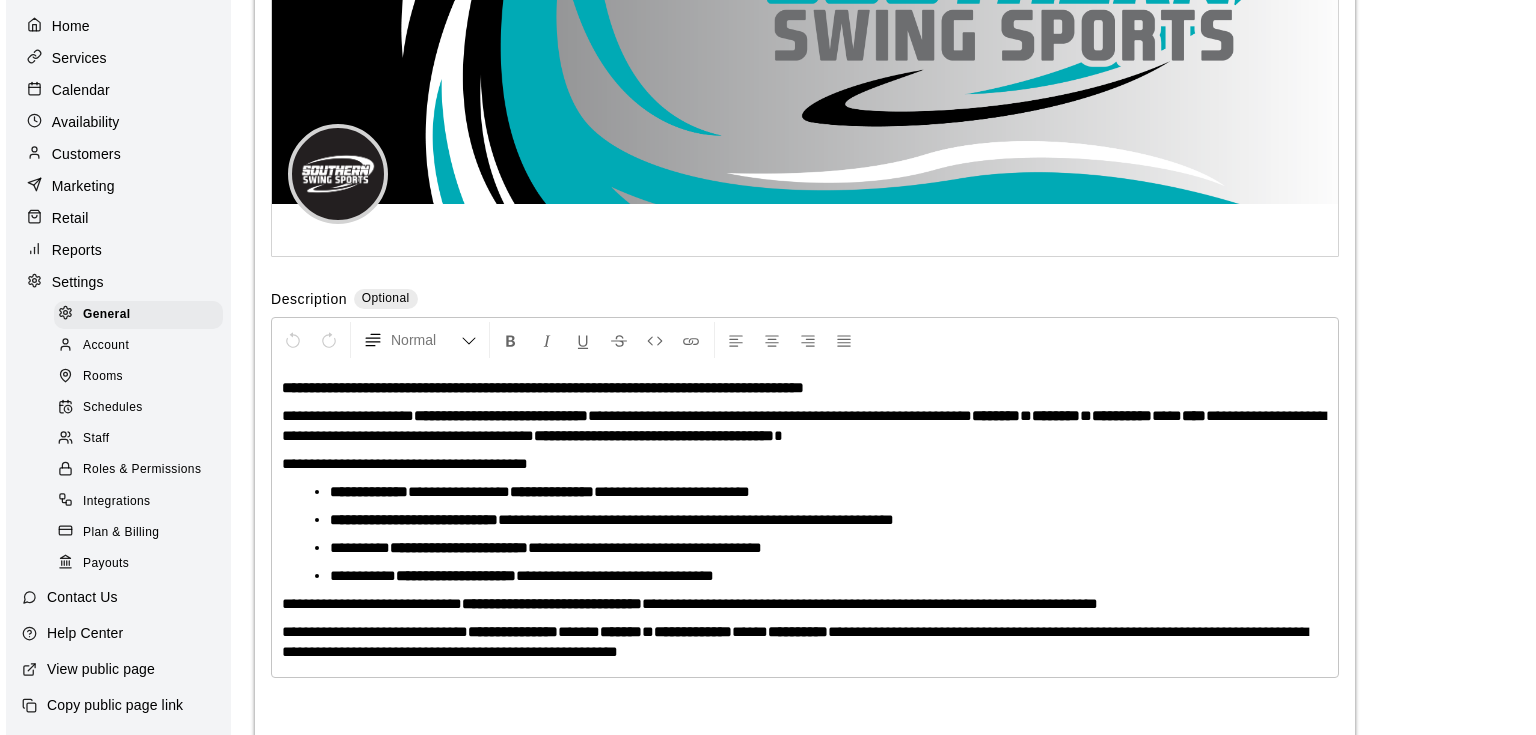 scroll, scrollTop: 0, scrollLeft: 0, axis: both 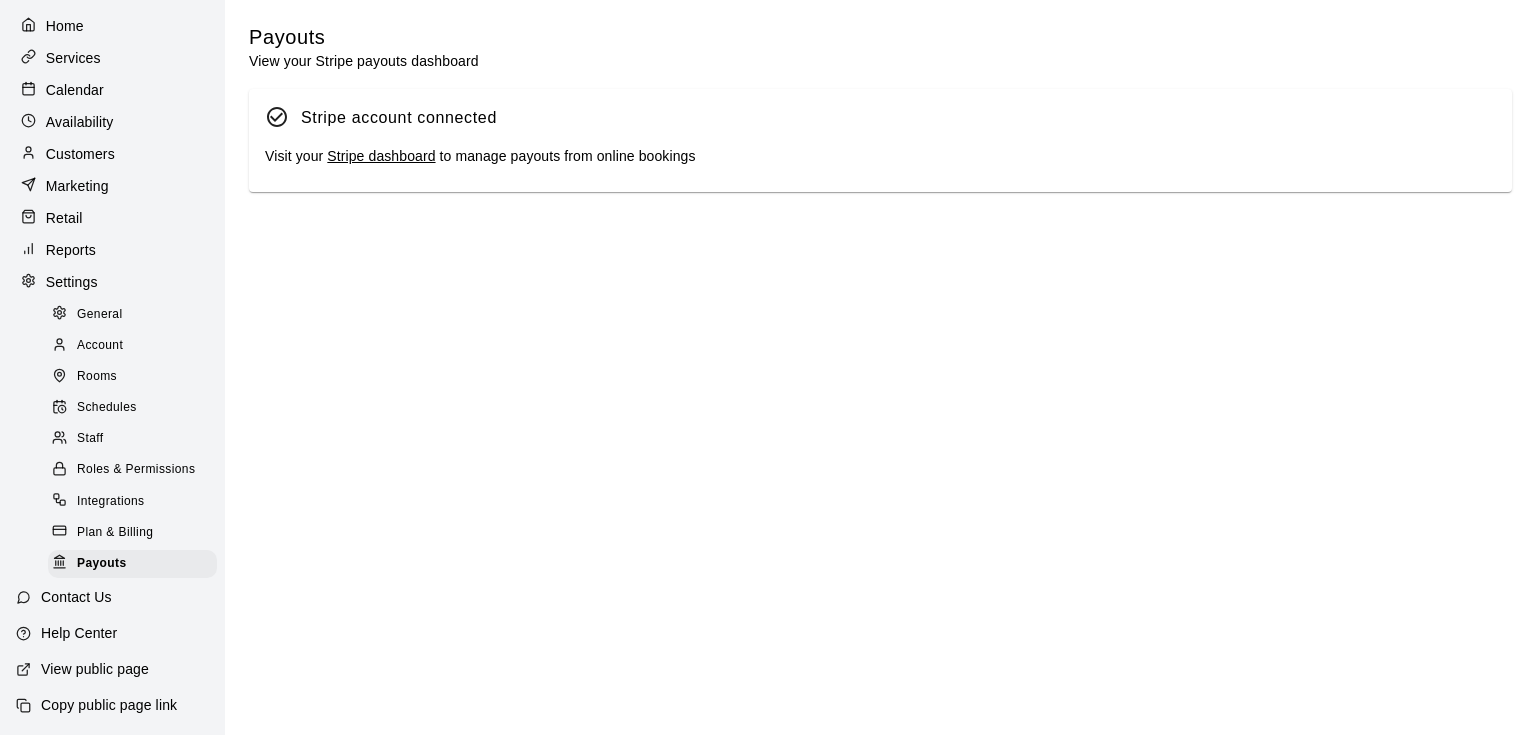 click on "Stripe dashboard" at bounding box center (381, 156) 